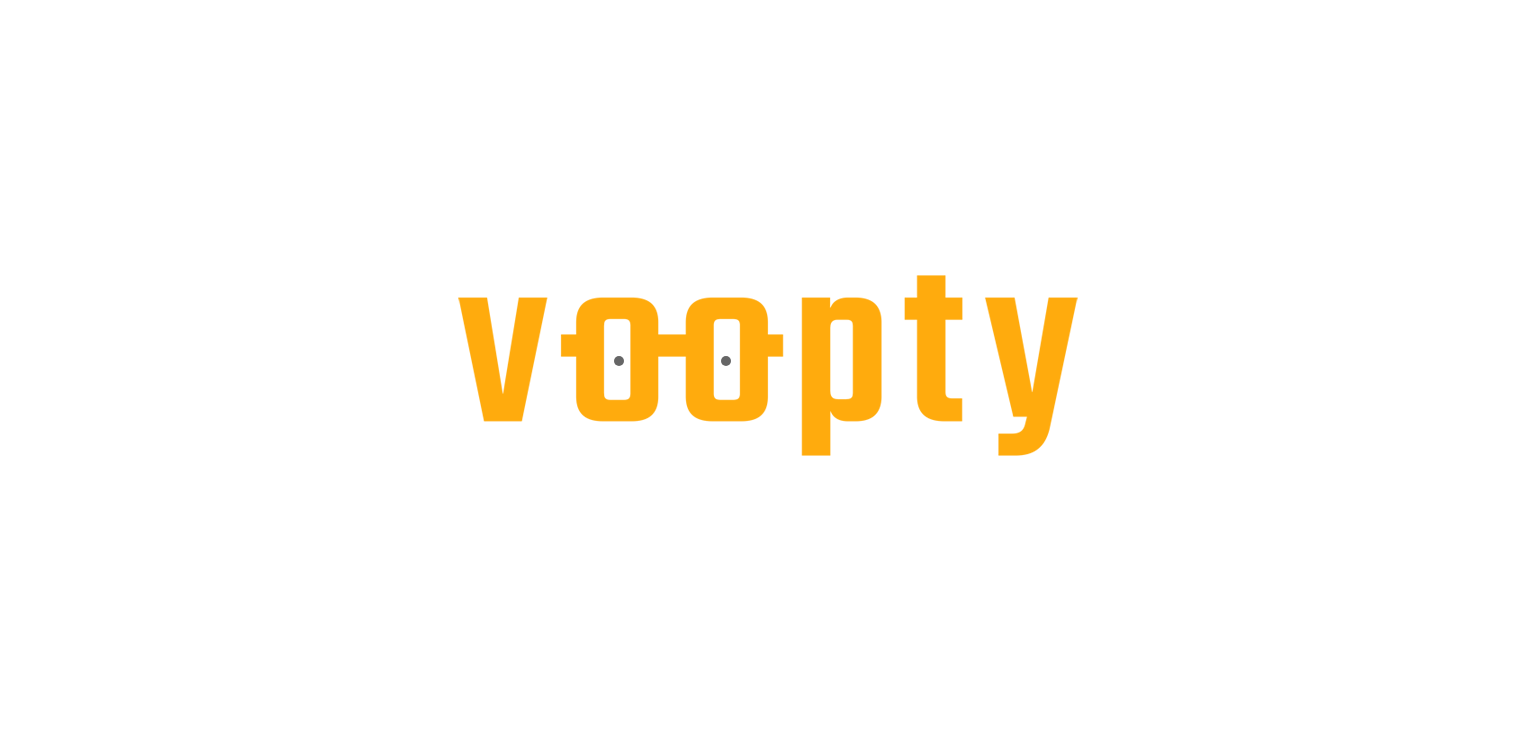 scroll, scrollTop: 0, scrollLeft: 0, axis: both 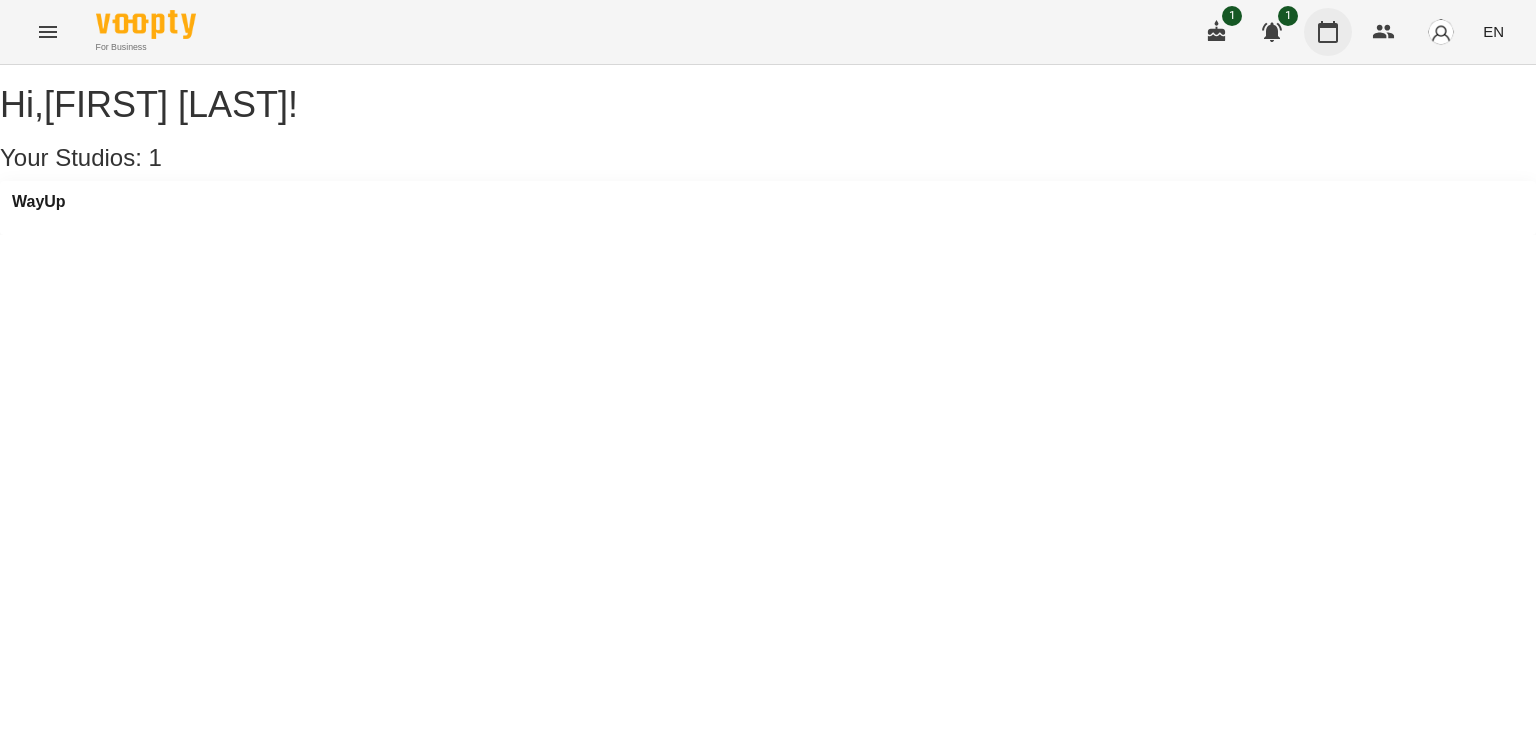 click 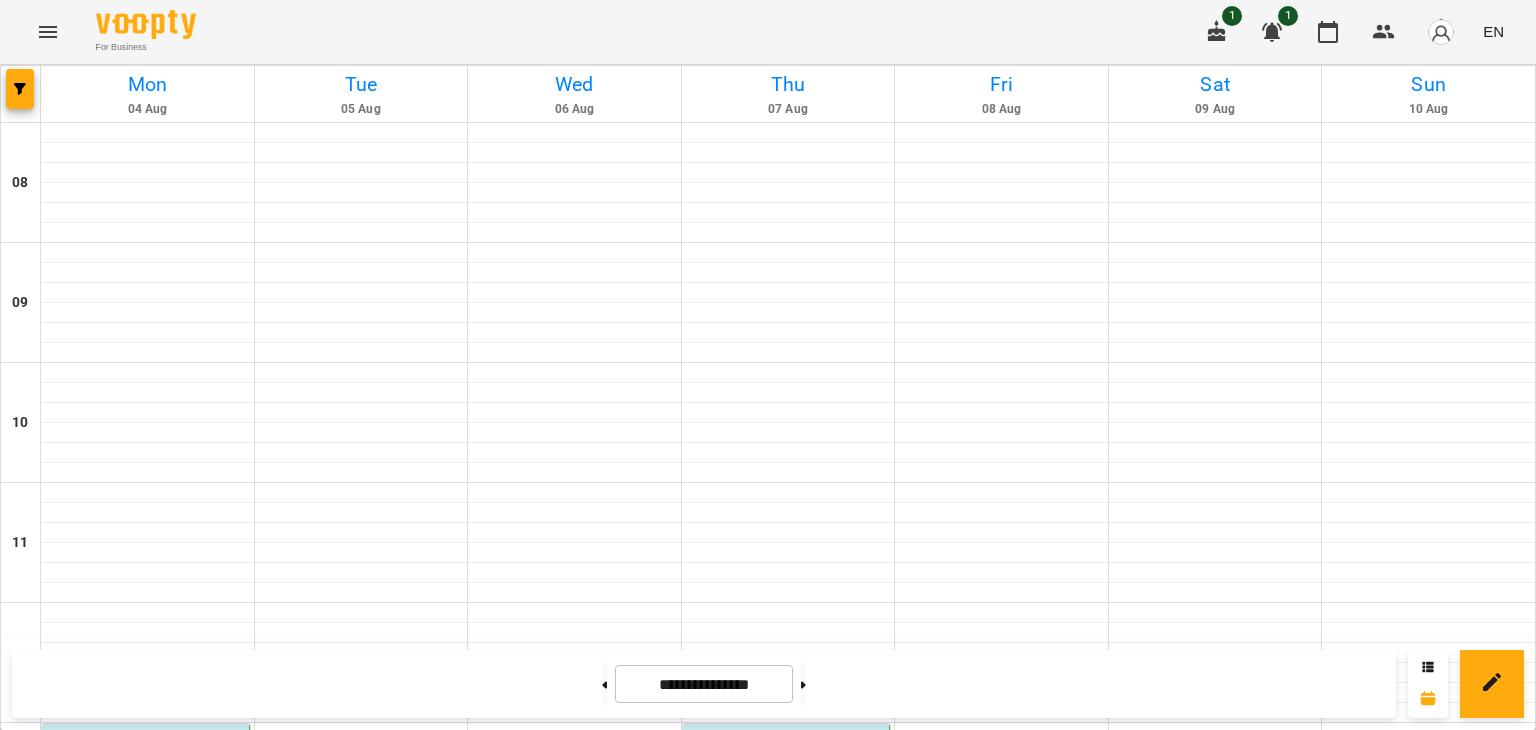 scroll, scrollTop: 800, scrollLeft: 0, axis: vertical 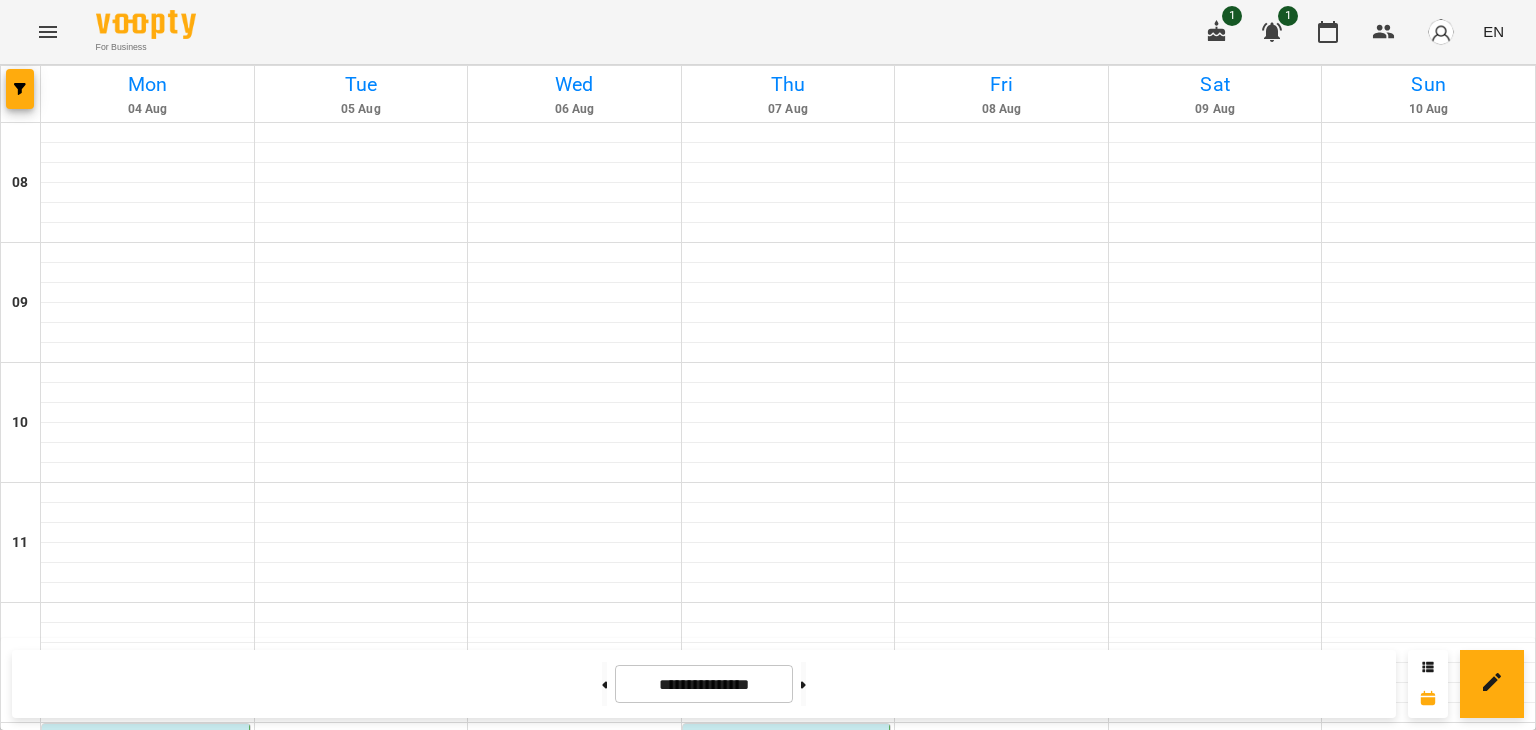 click on "6:00 PM [FIRST] [LAST]" at bounding box center [361, 1351] 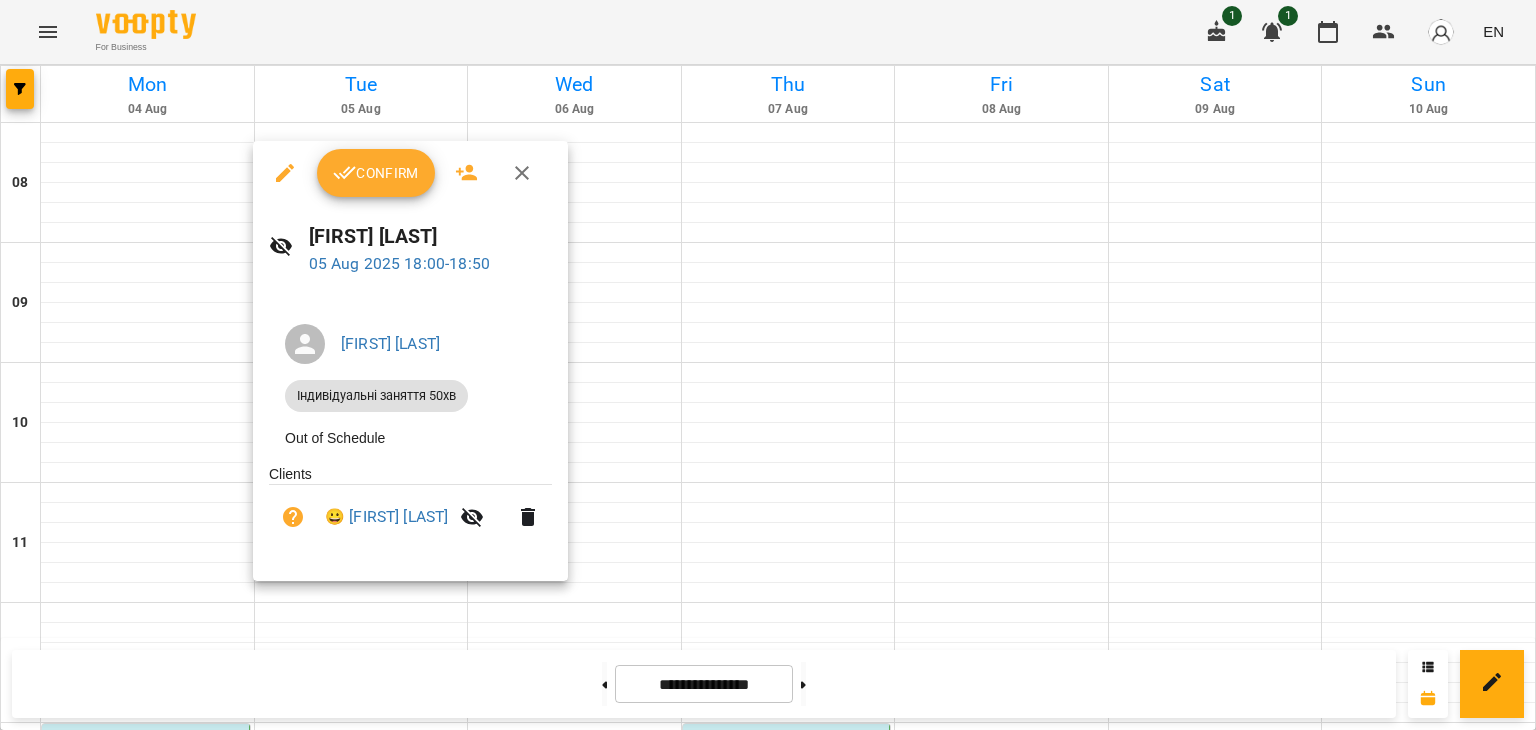 click on "Confirm" at bounding box center (376, 173) 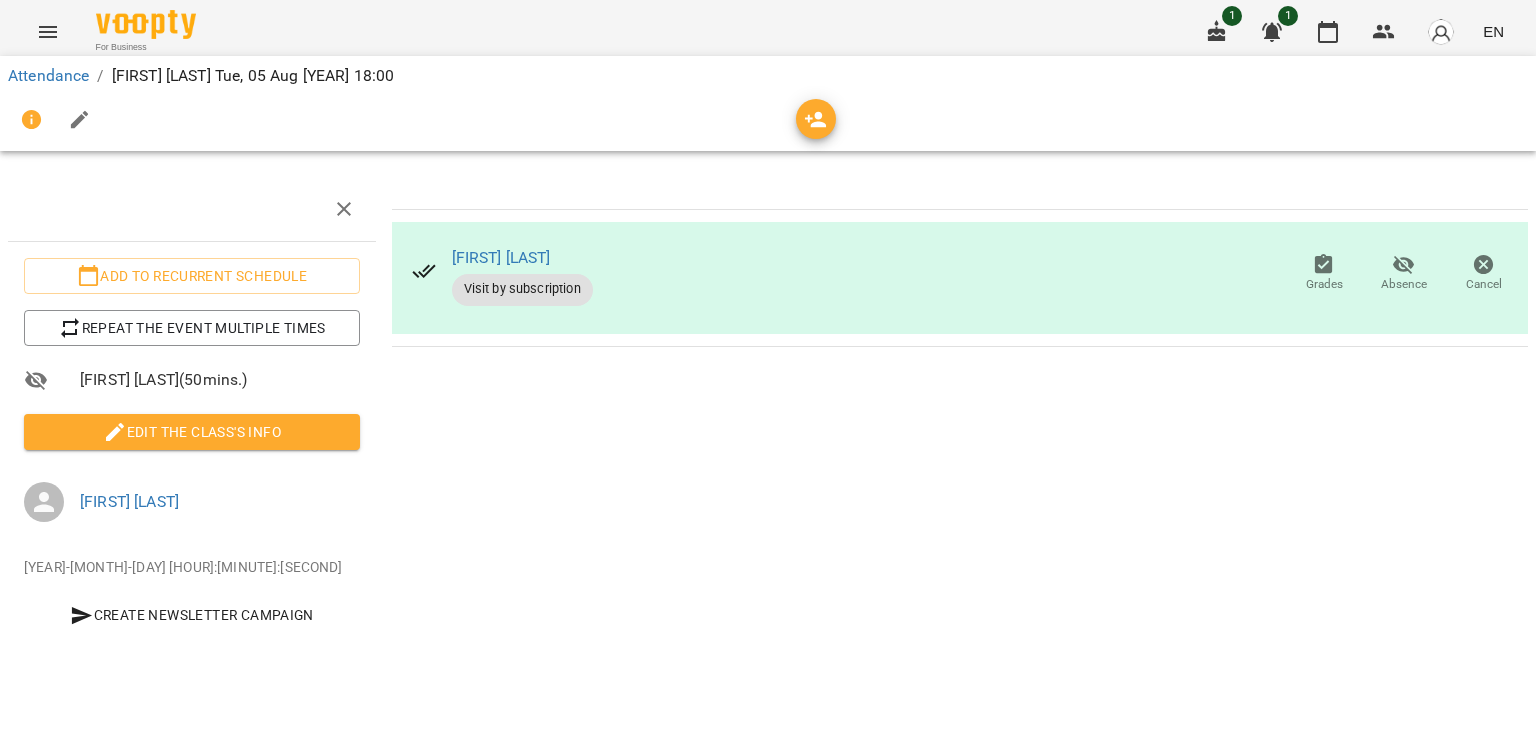 click on "Edit the class's Info" at bounding box center [192, 432] 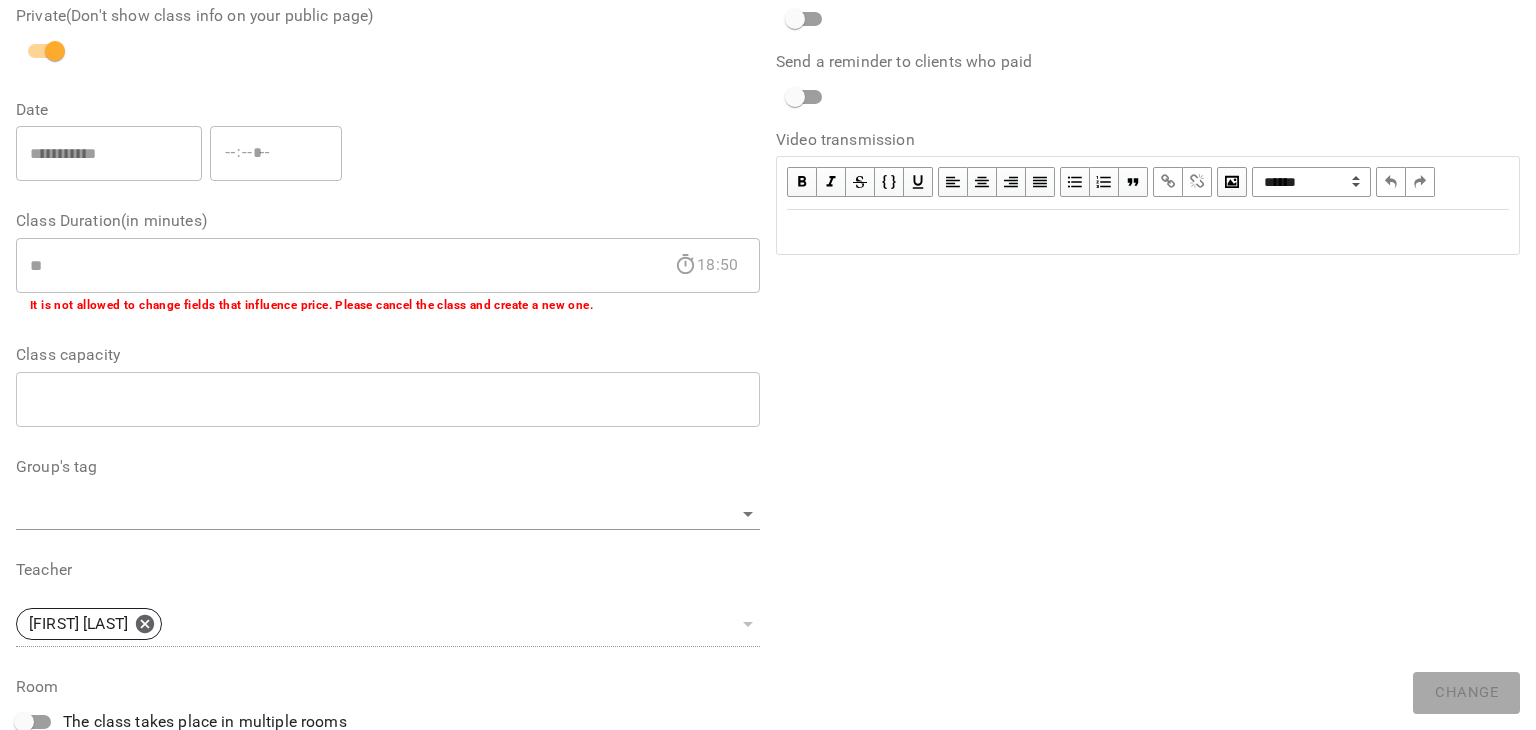 scroll, scrollTop: 600, scrollLeft: 0, axis: vertical 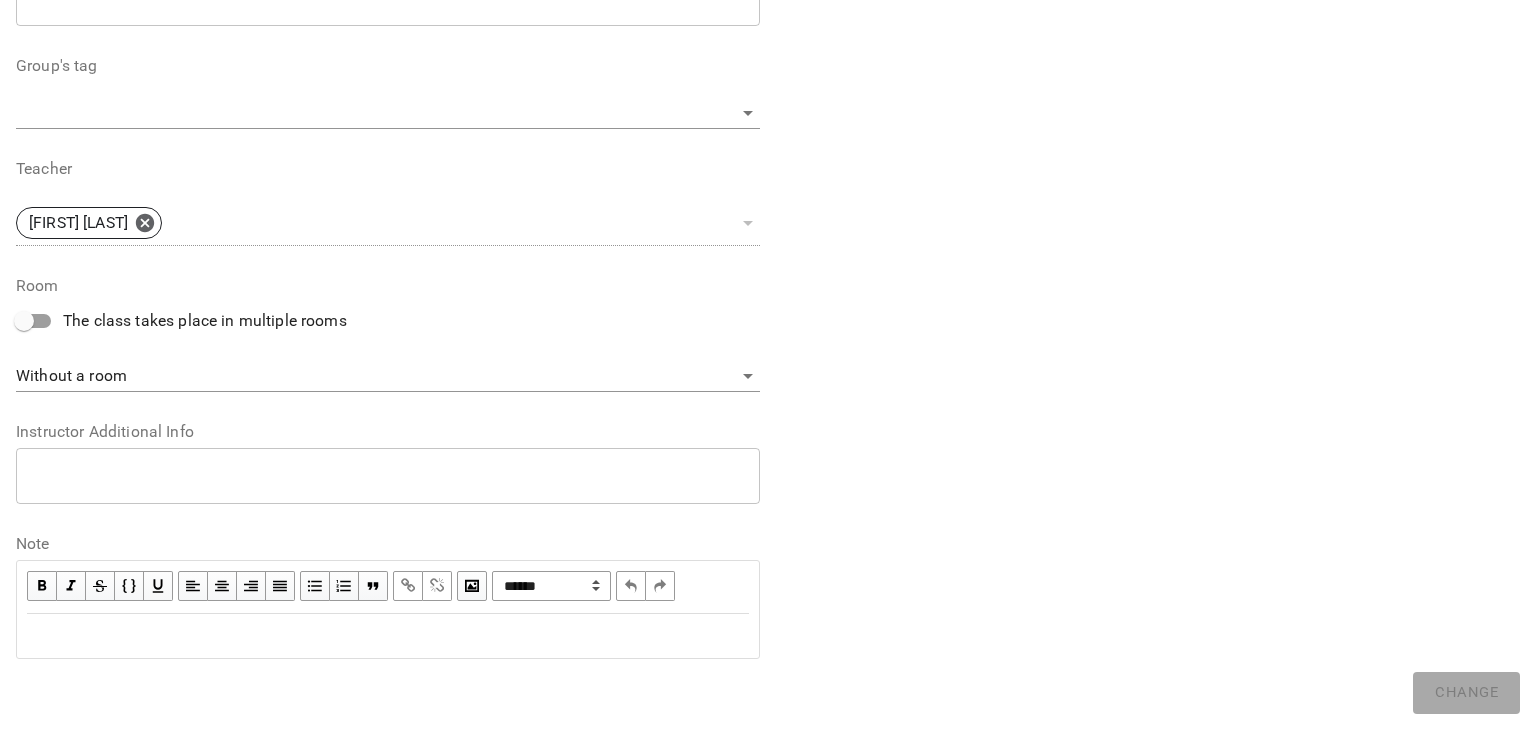 click at bounding box center [388, 636] 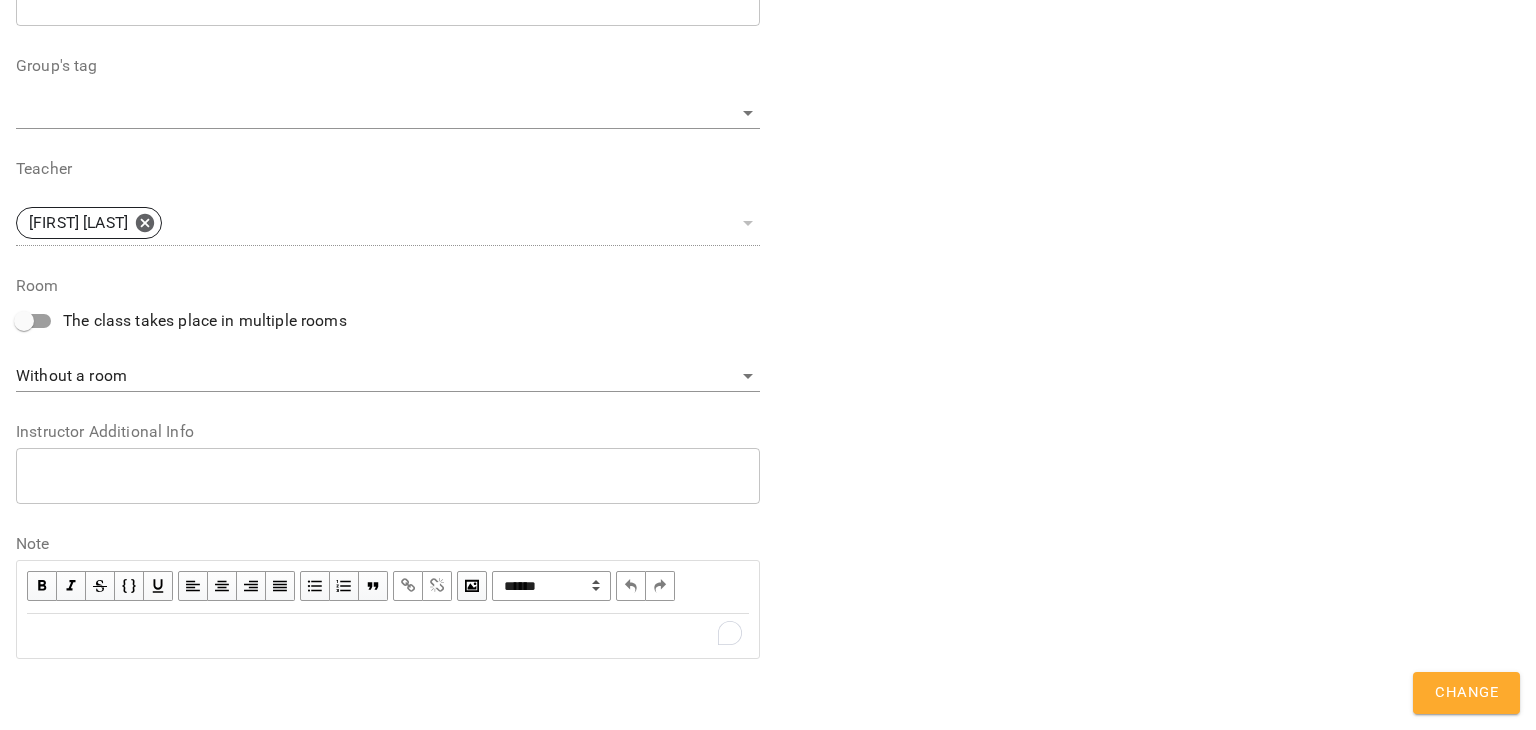 scroll, scrollTop: 683, scrollLeft: 0, axis: vertical 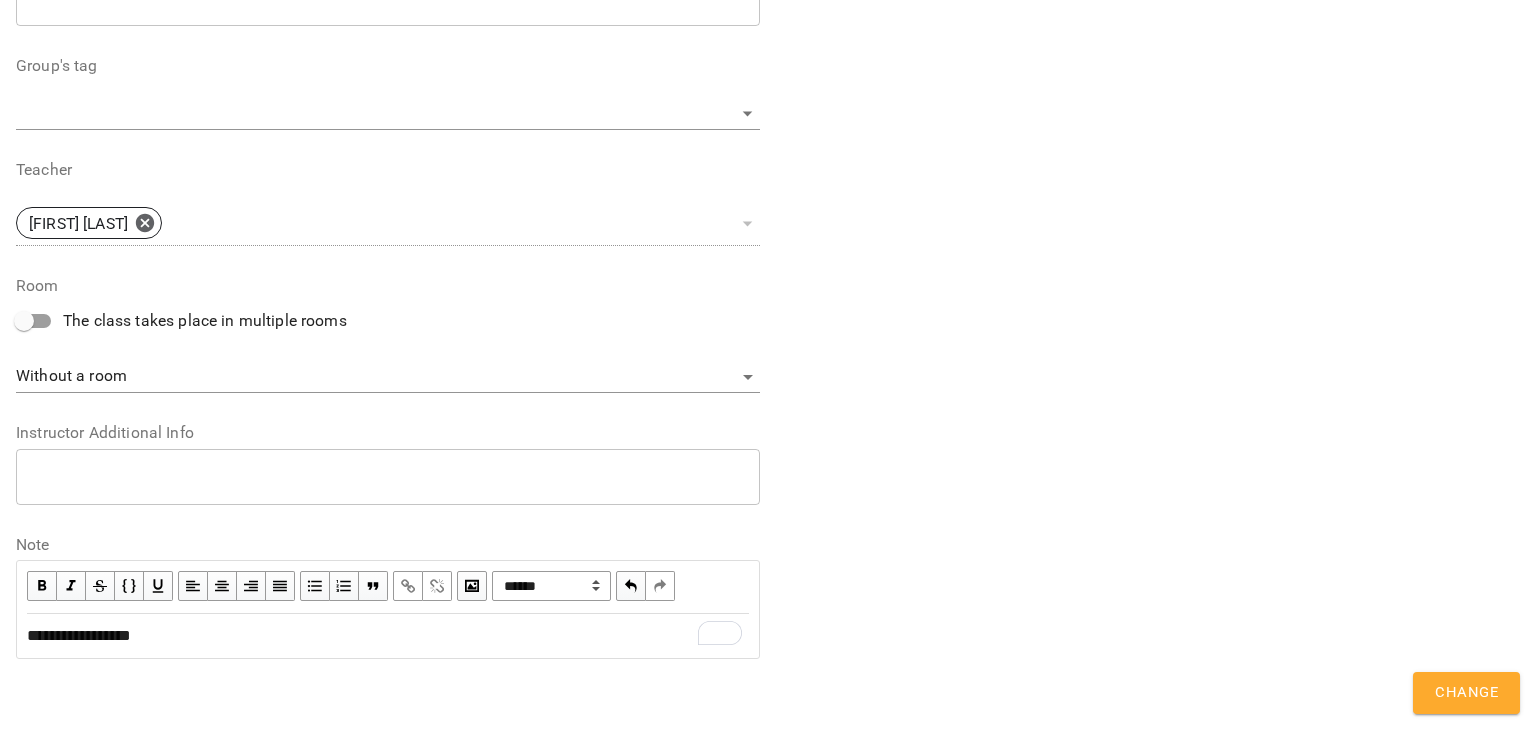 click on "Change" at bounding box center (1466, 693) 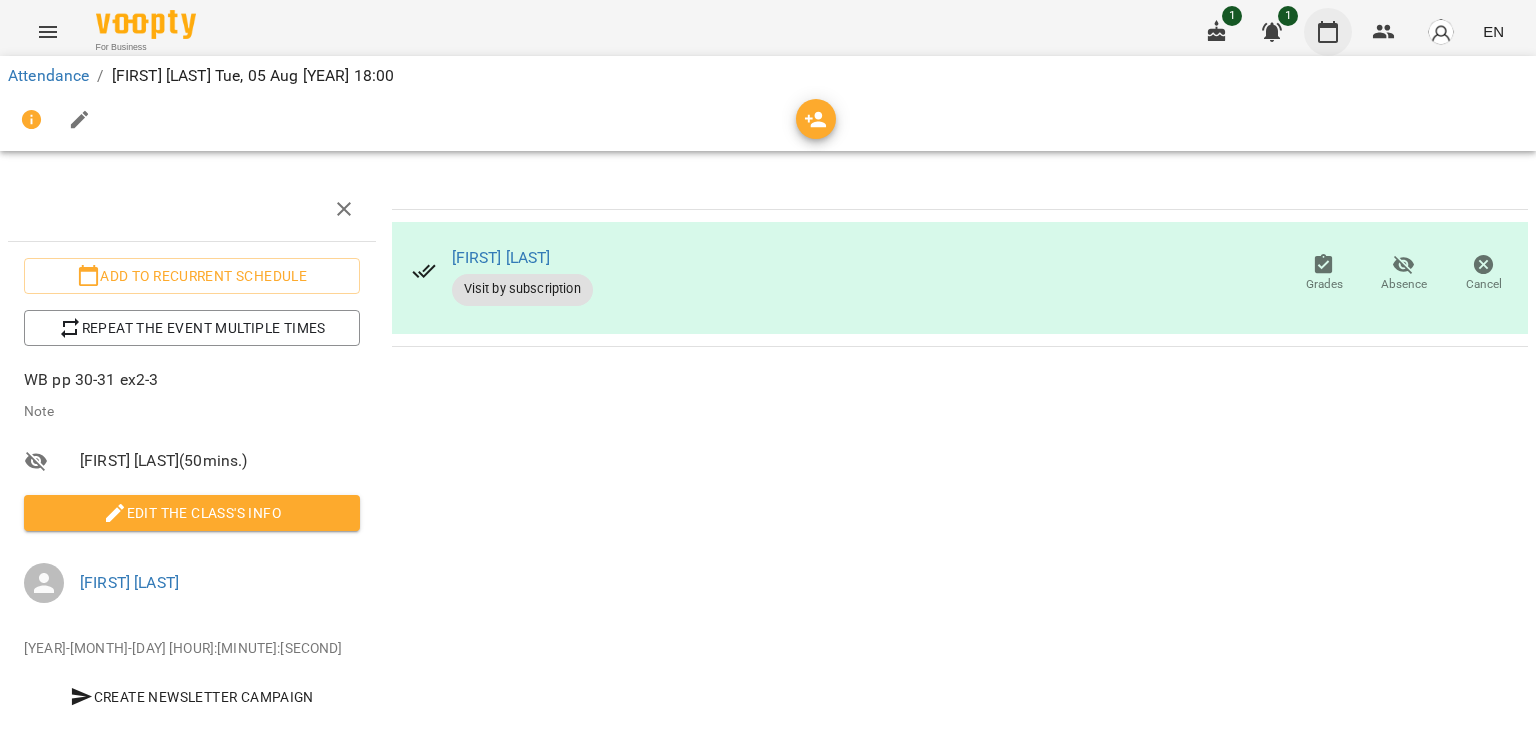 click at bounding box center (1328, 32) 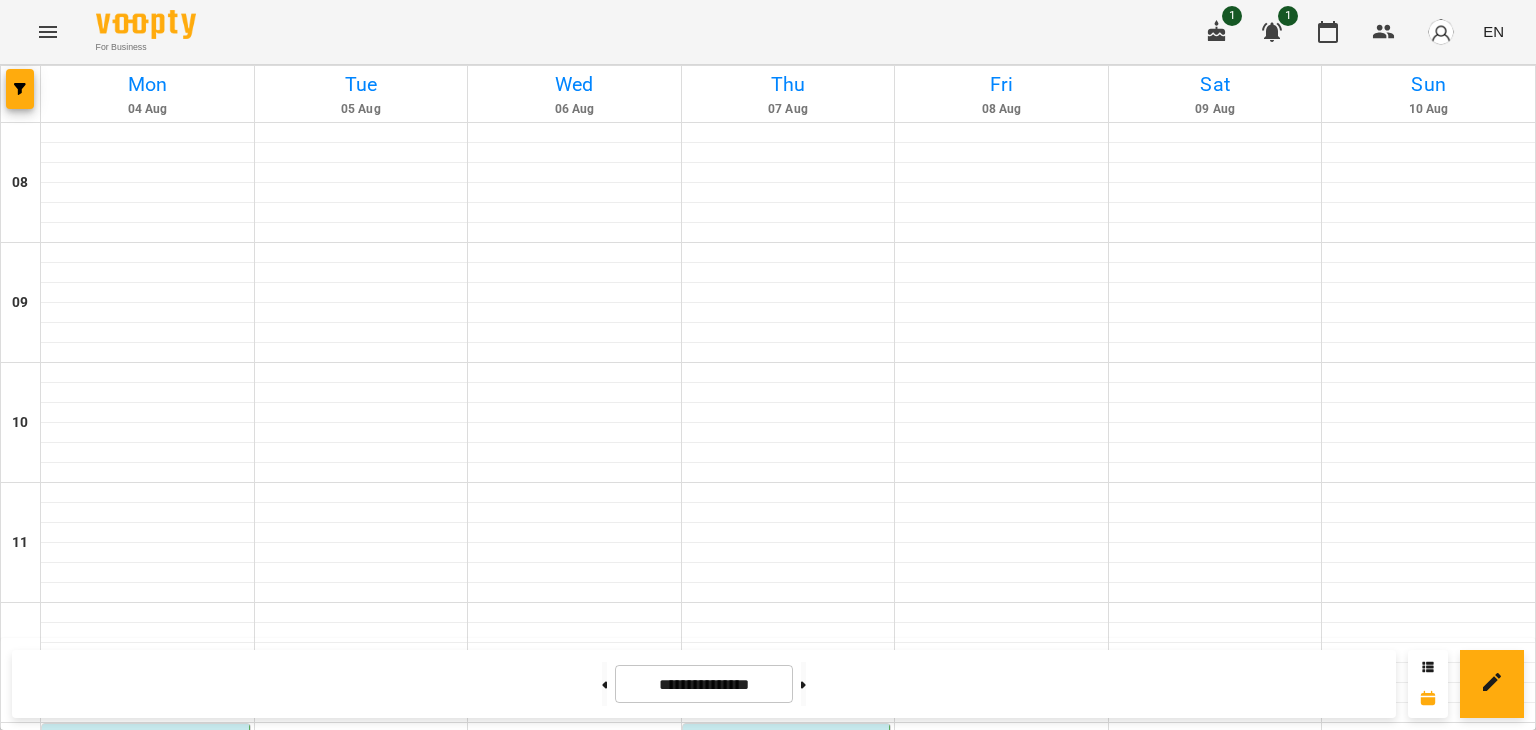 scroll, scrollTop: 800, scrollLeft: 0, axis: vertical 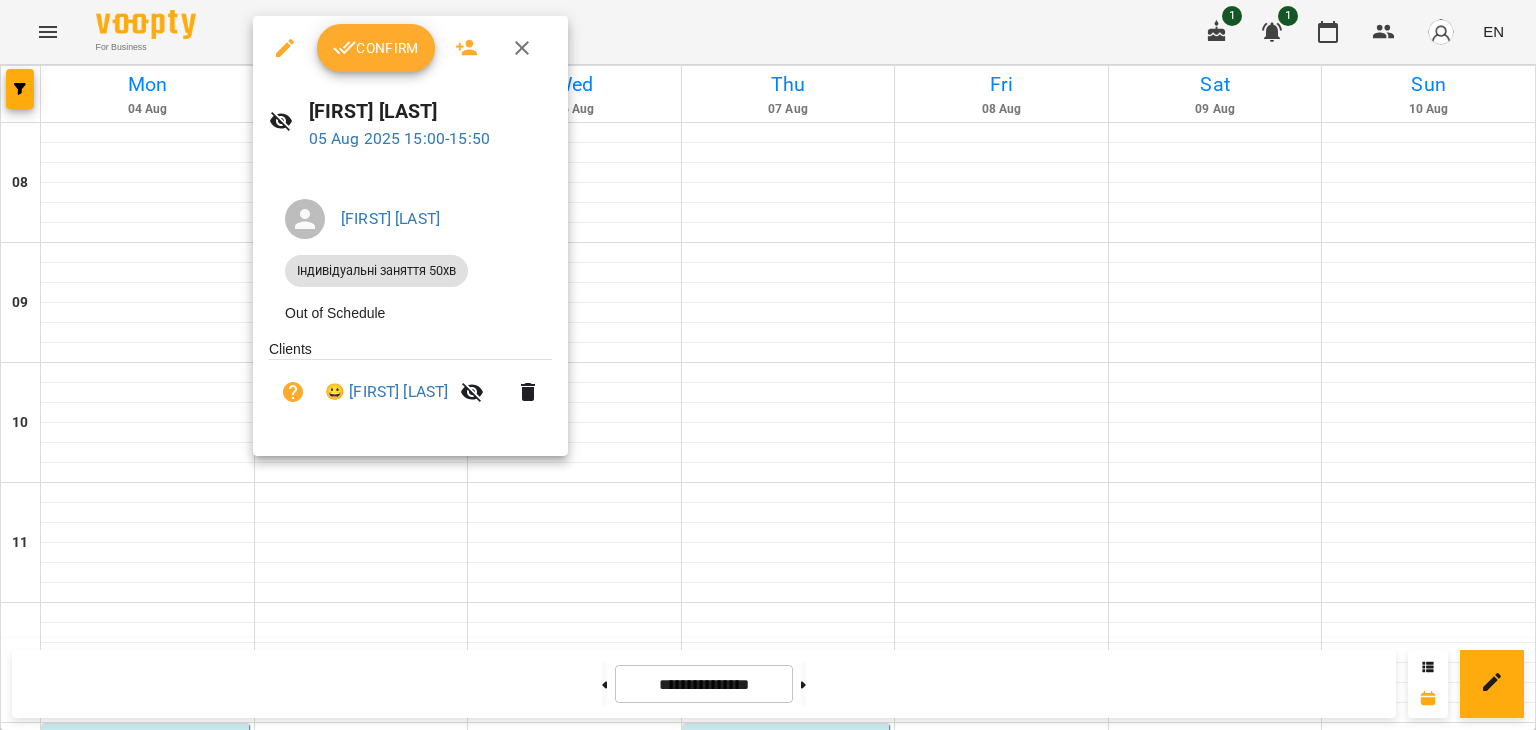 click on "Confirm" at bounding box center (410, 48) 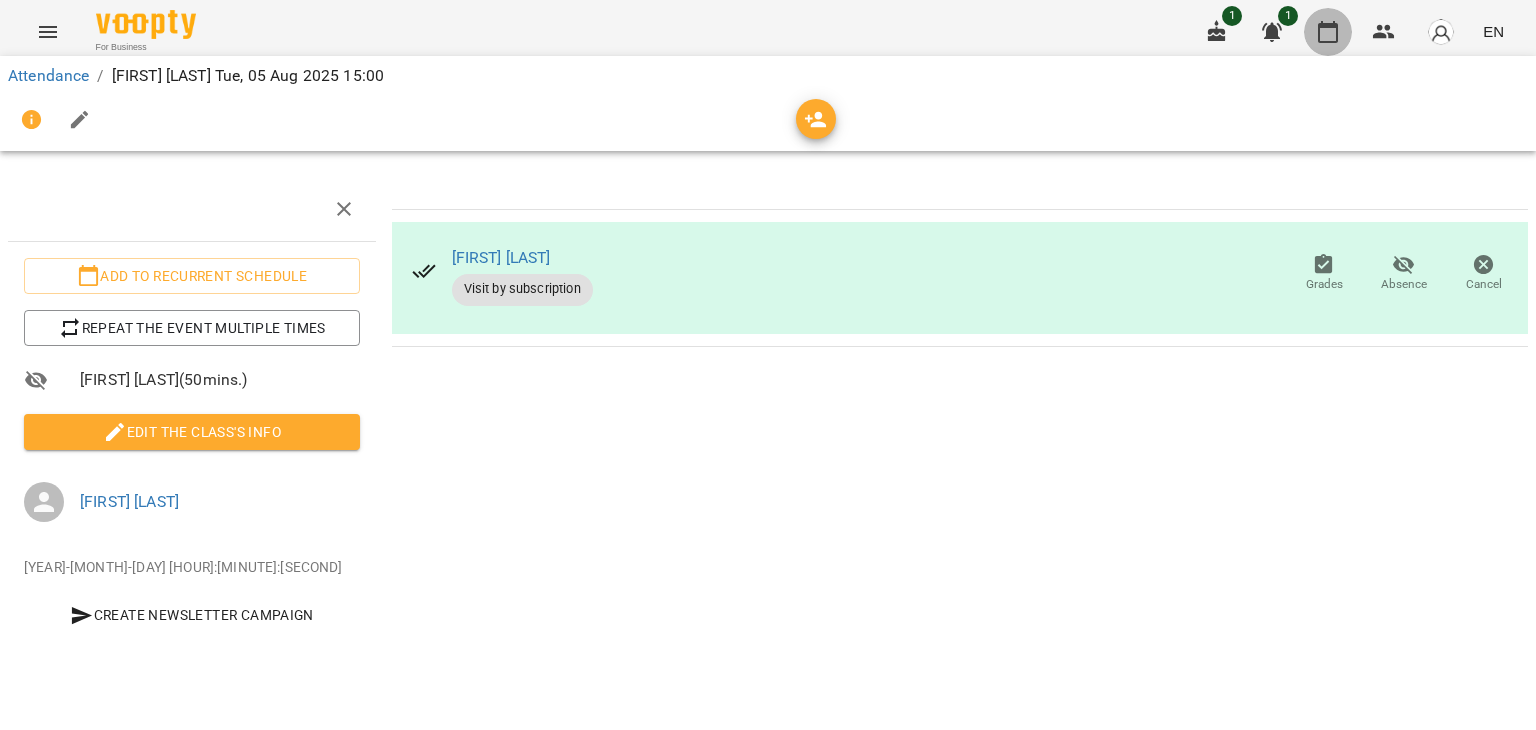 click at bounding box center (1328, 32) 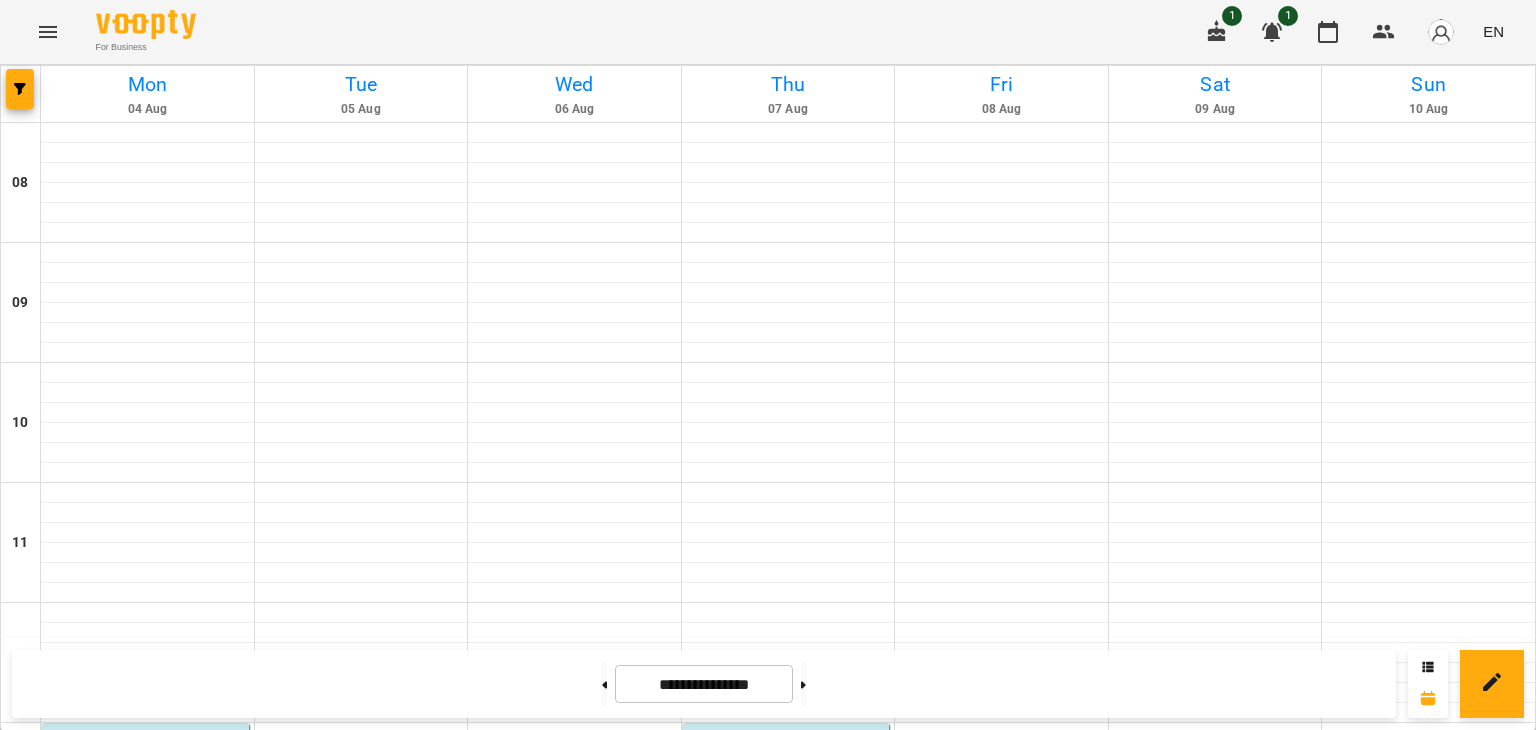 scroll, scrollTop: 500, scrollLeft: 0, axis: vertical 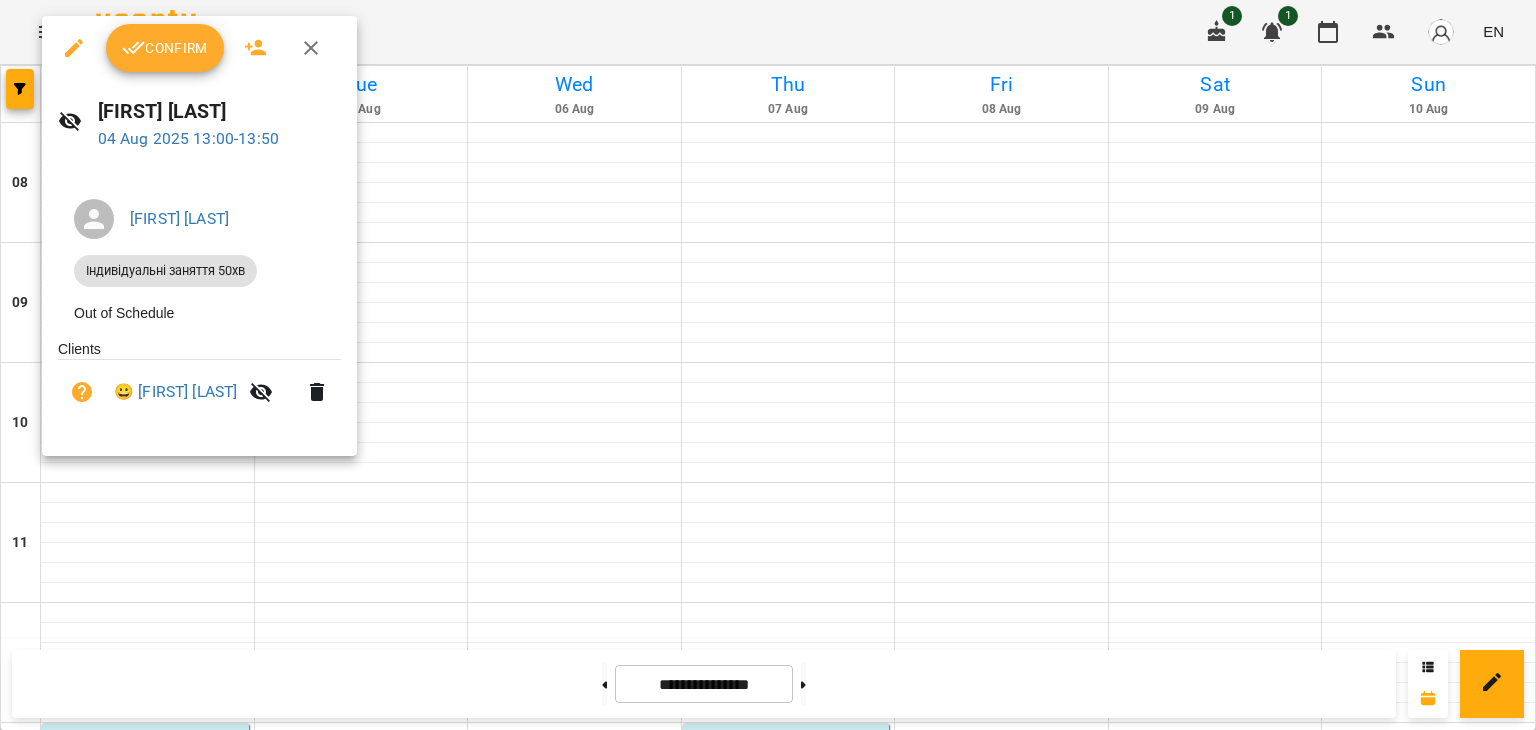 click at bounding box center [768, 365] 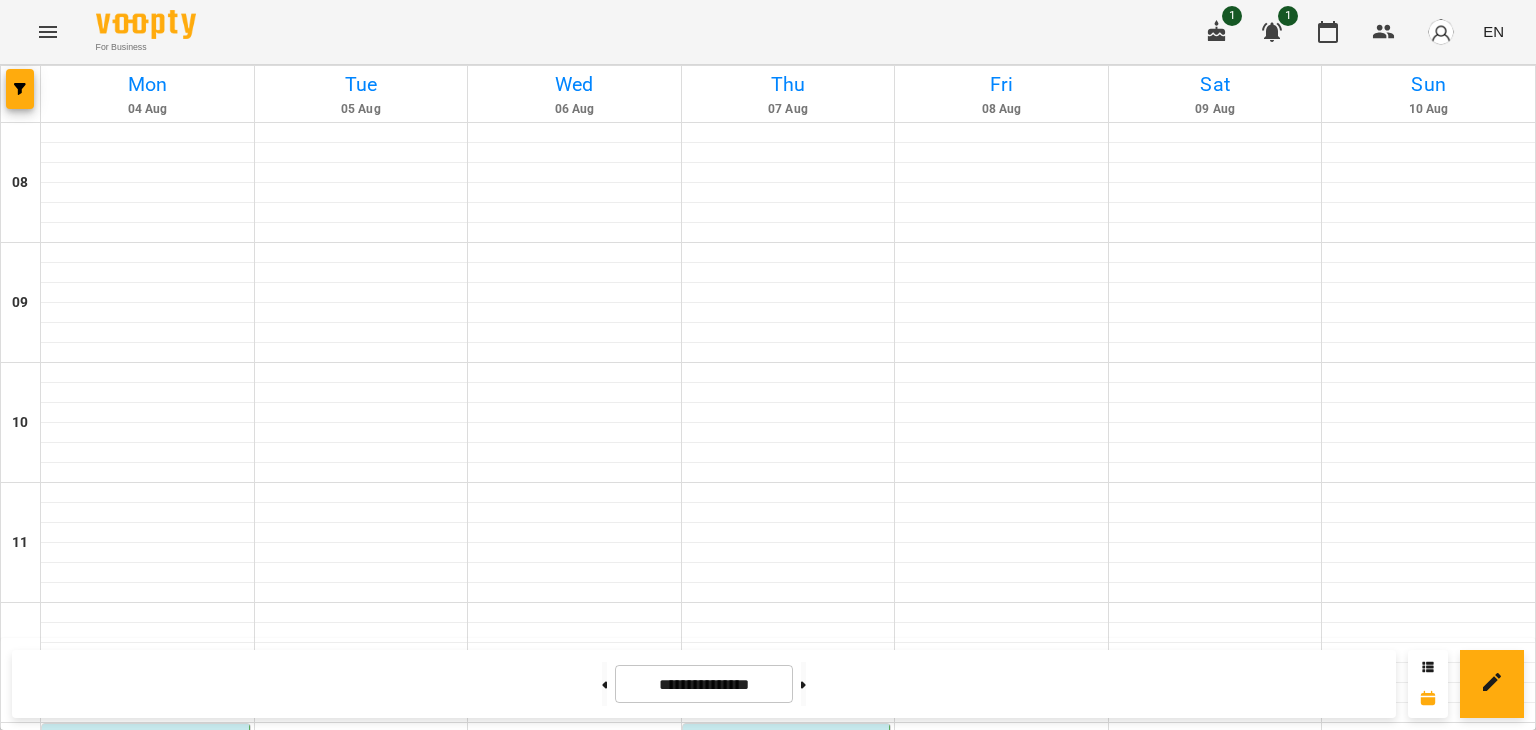 click on "3:00 PM [FIRST] [LAST]" at bounding box center (147, 991) 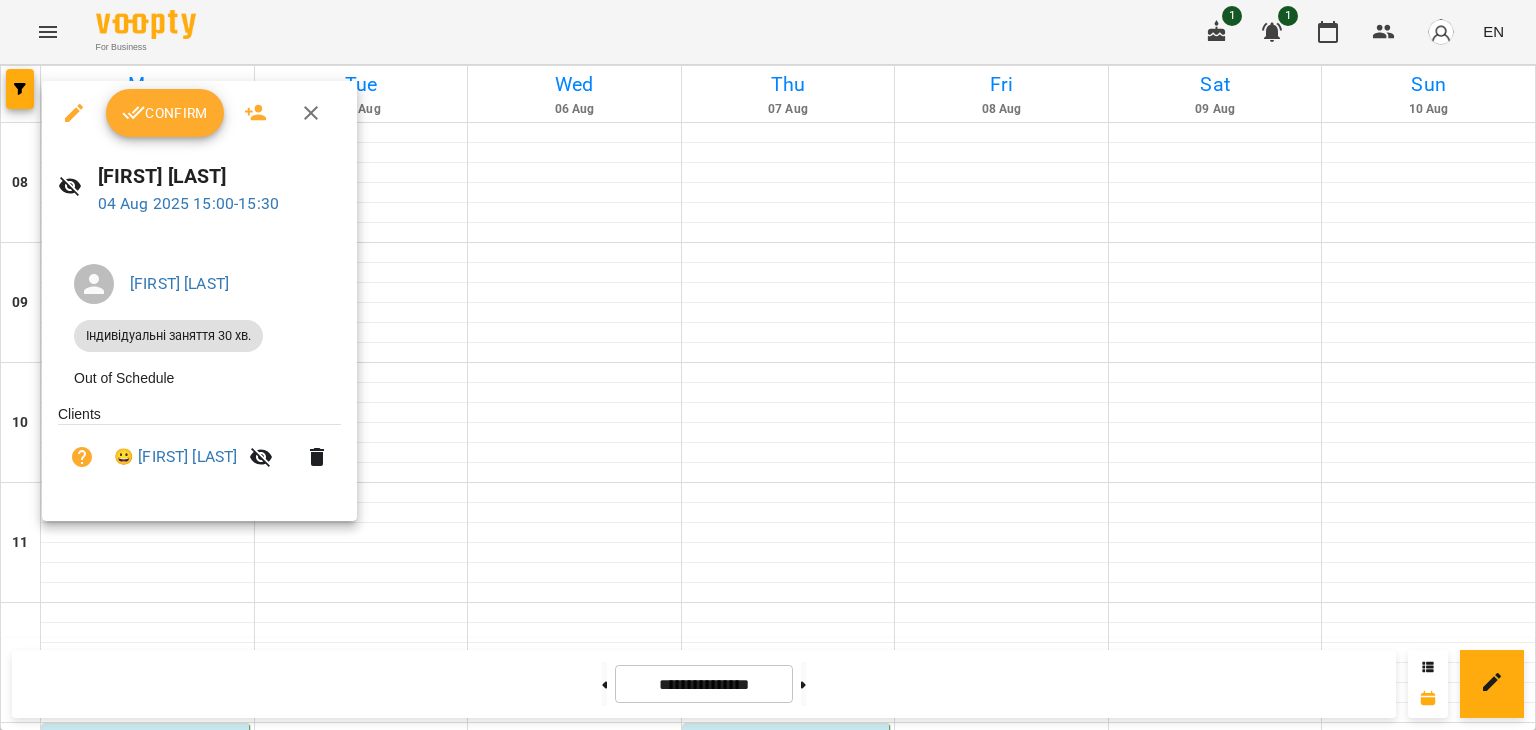click on "Confirm" at bounding box center (165, 113) 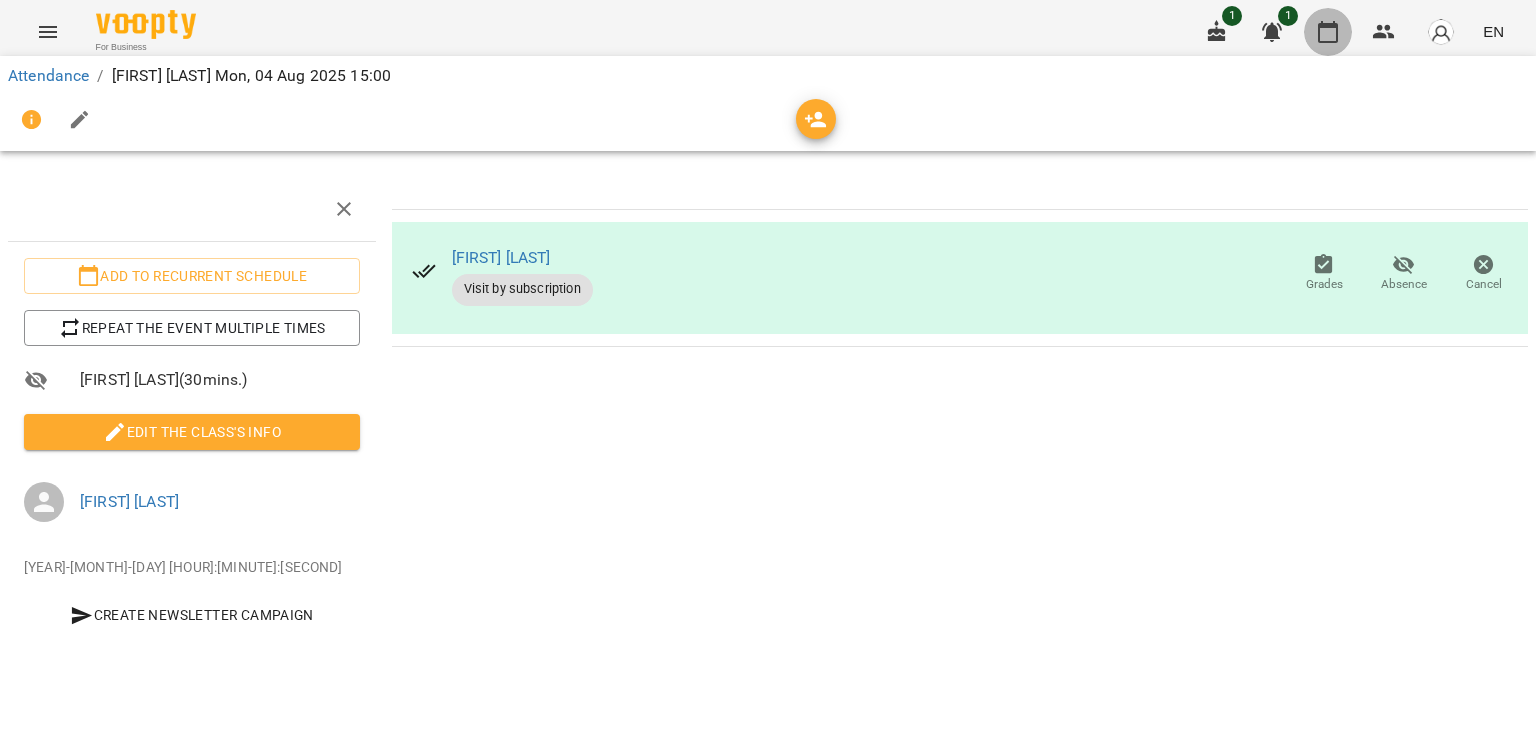 click 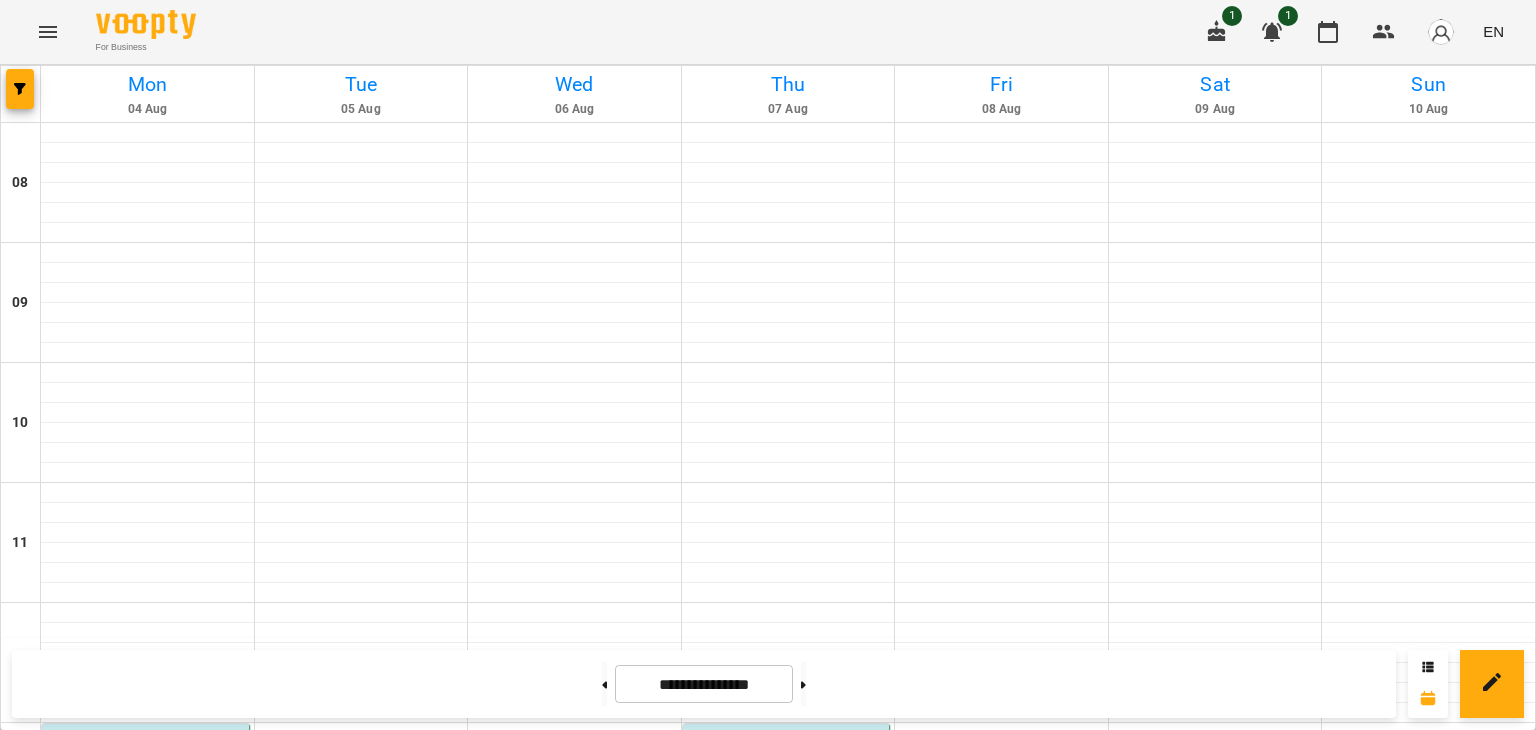 scroll, scrollTop: 500, scrollLeft: 0, axis: vertical 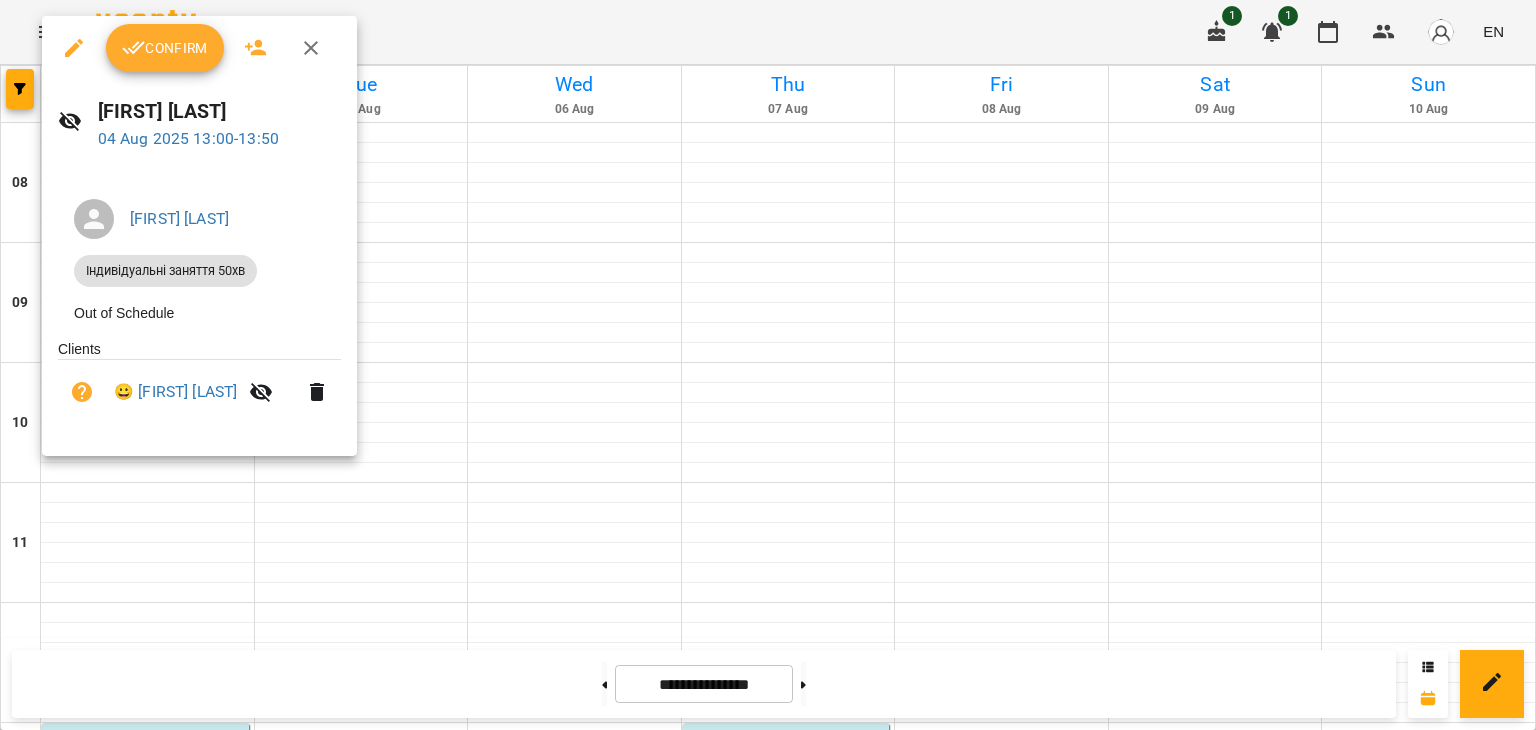 click on "Confirm" at bounding box center (165, 48) 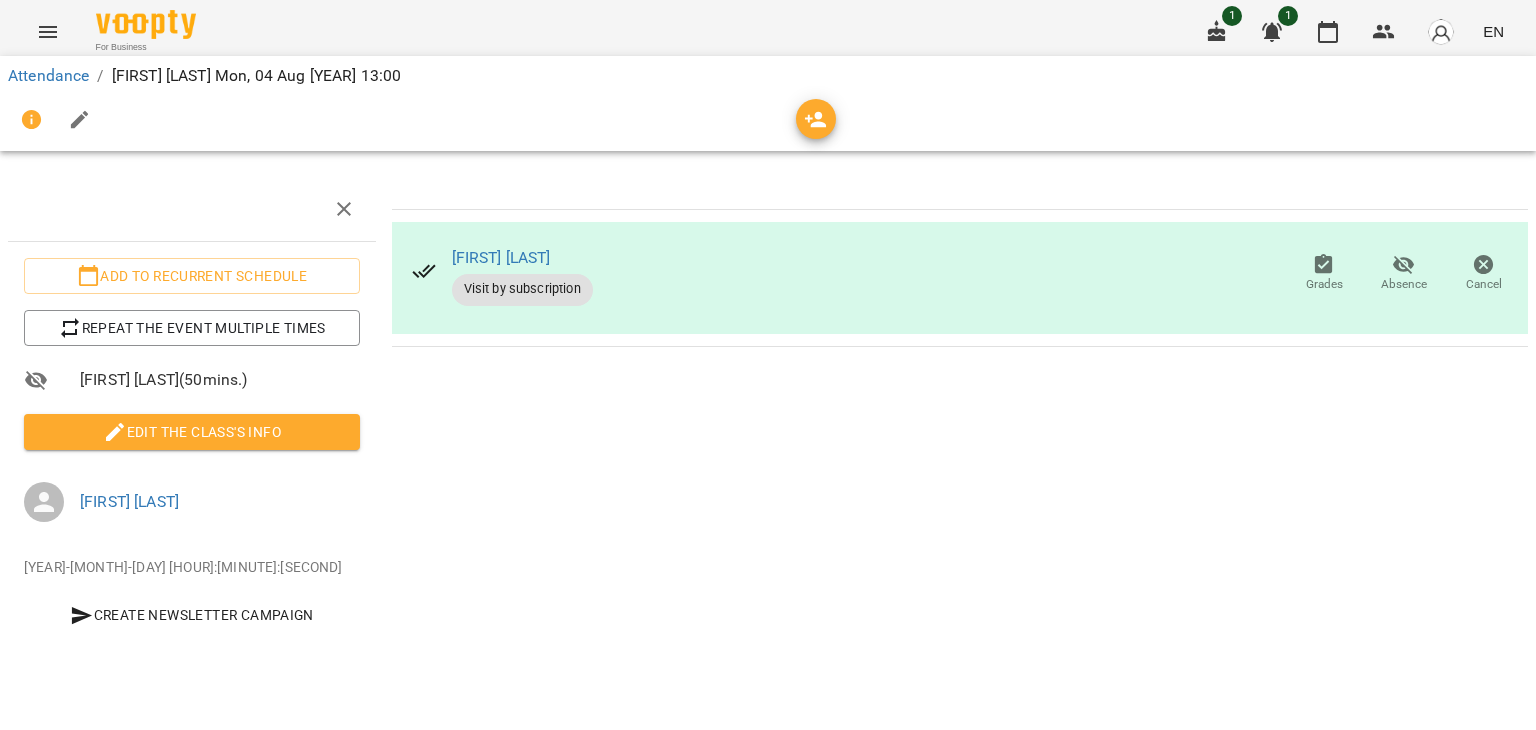 click on "Edit the class's Info" at bounding box center (192, 432) 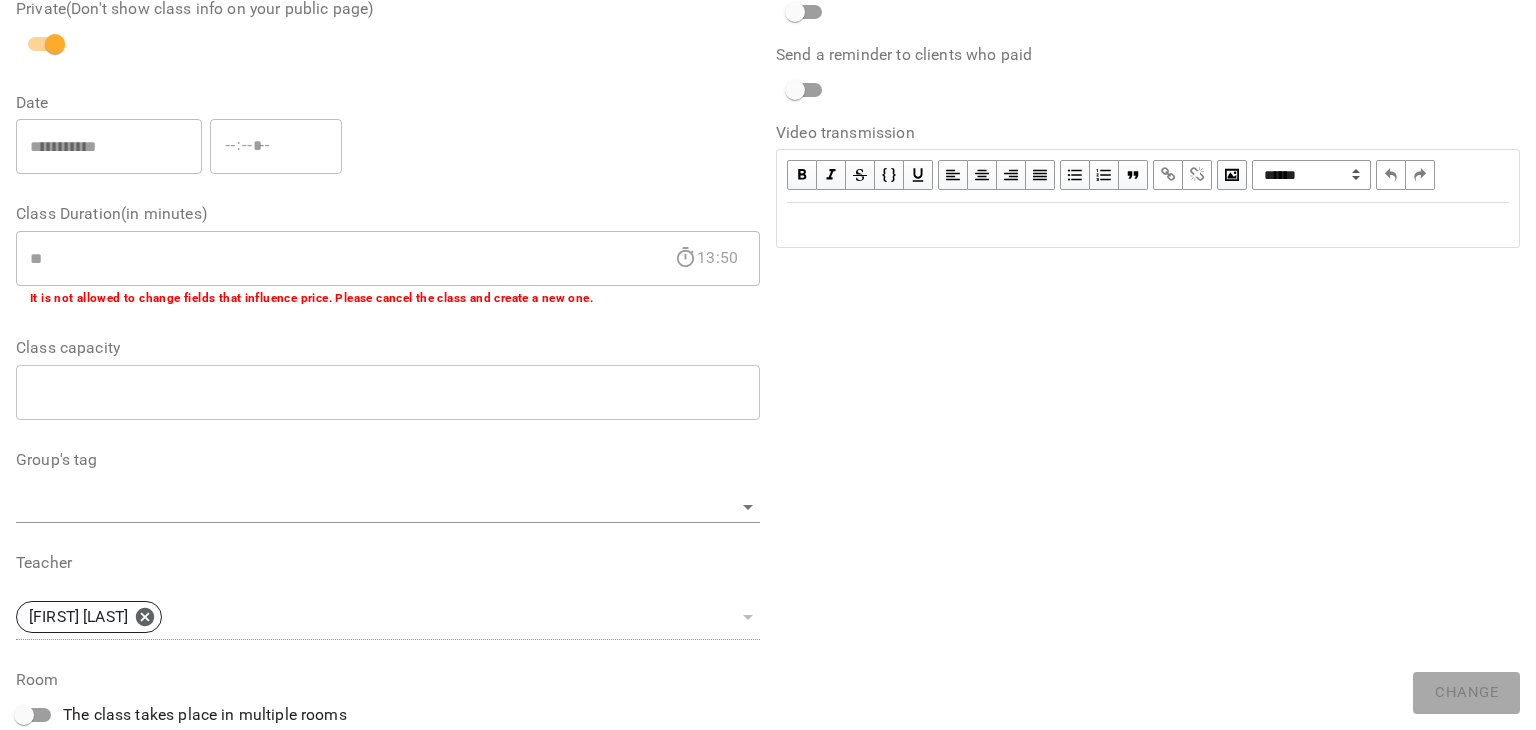 scroll, scrollTop: 600, scrollLeft: 0, axis: vertical 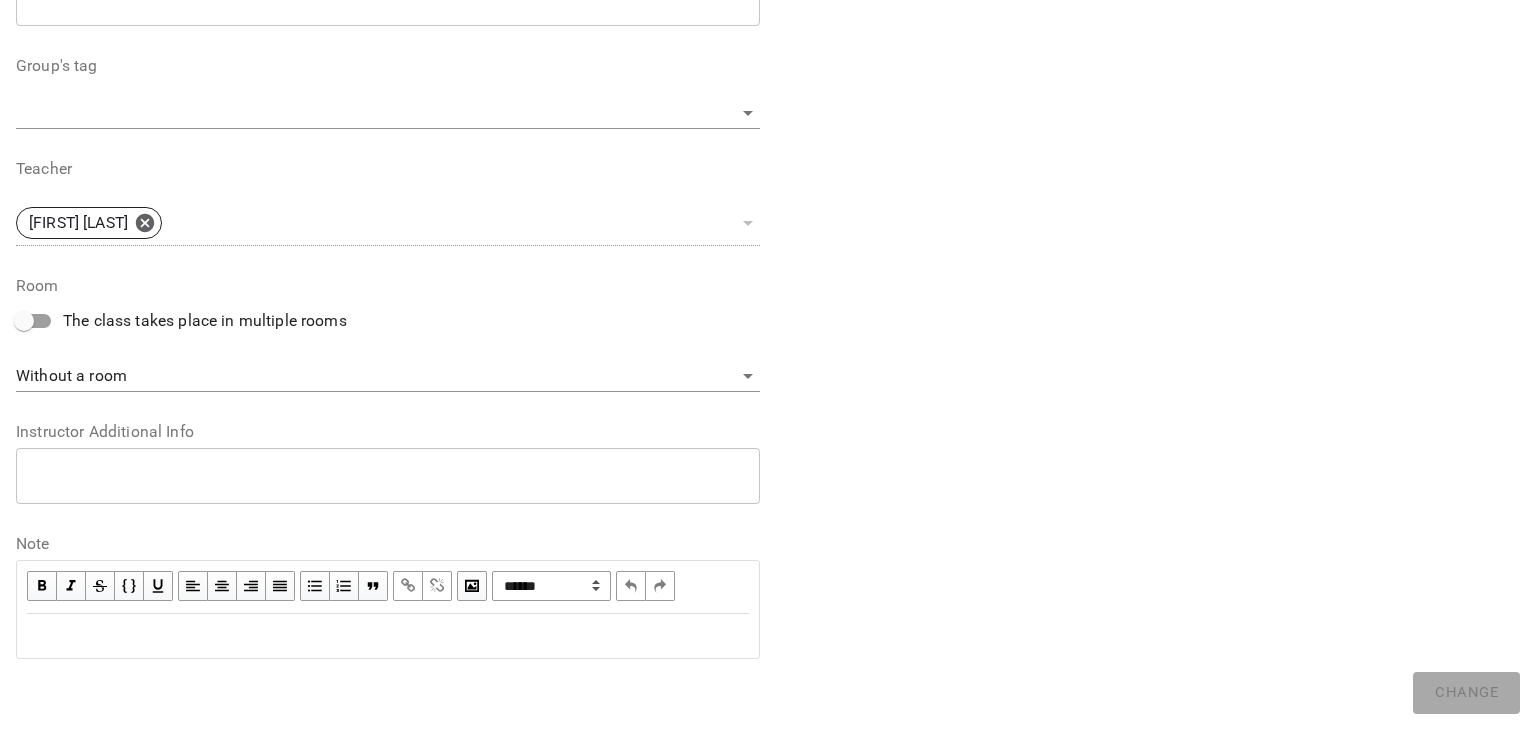 click at bounding box center [388, 636] 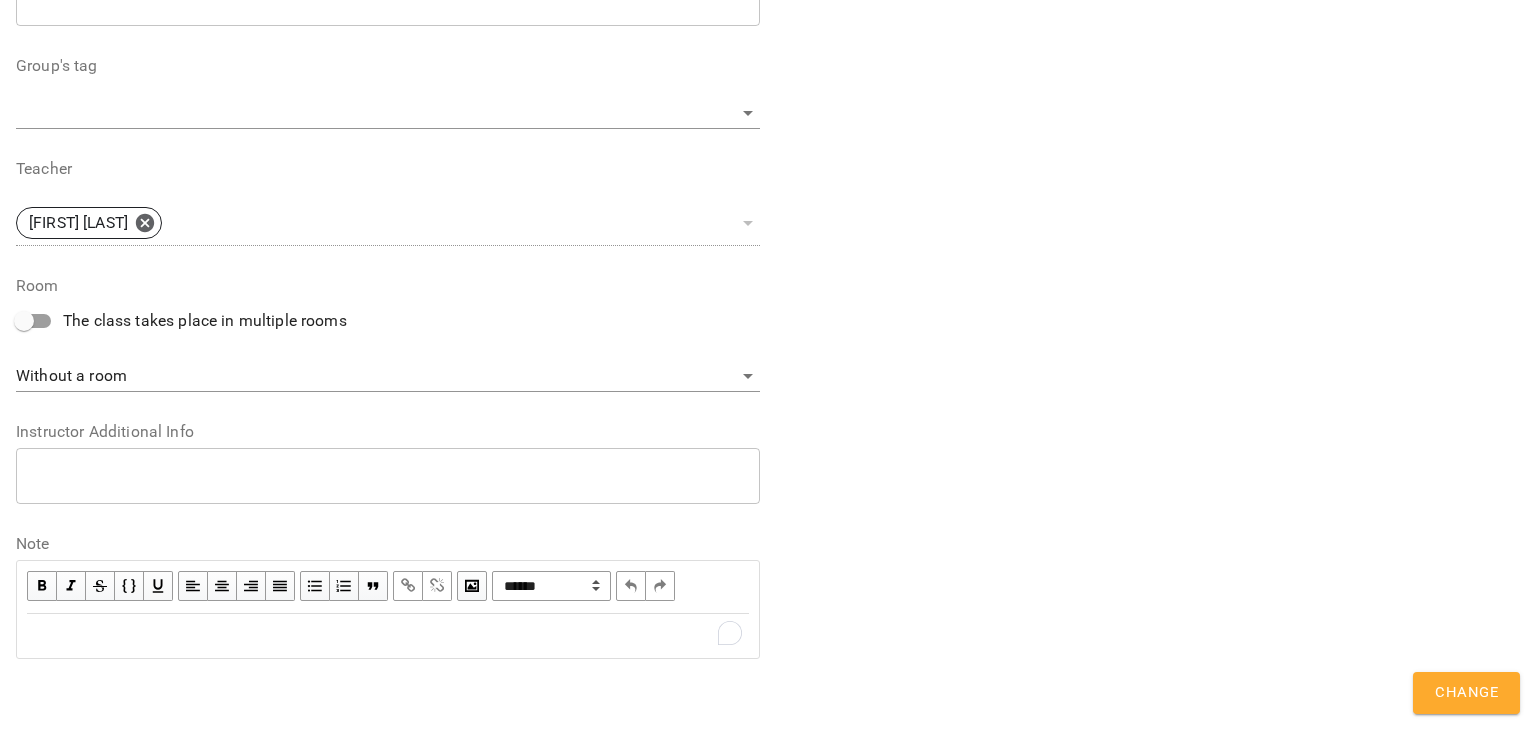 scroll, scrollTop: 683, scrollLeft: 0, axis: vertical 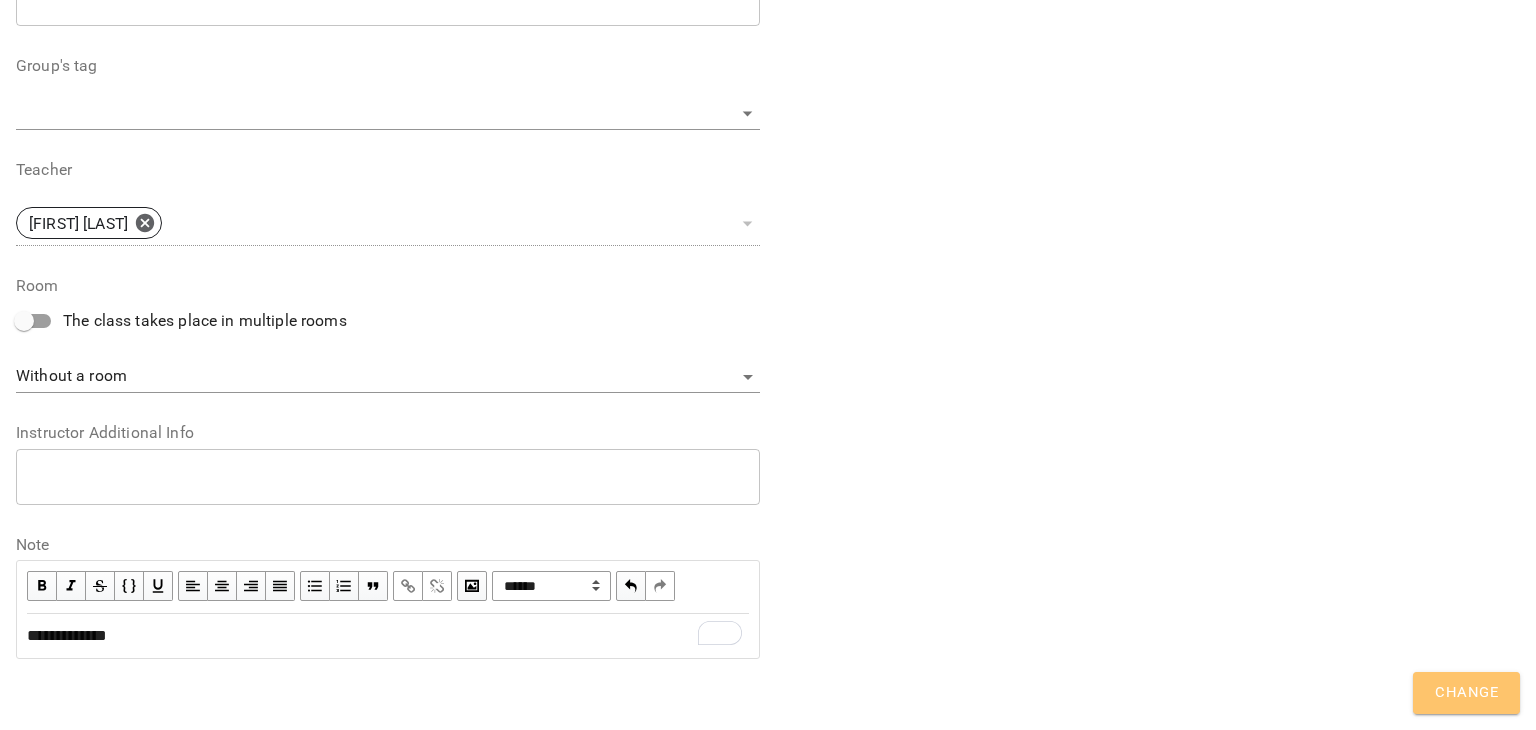 click on "Change" at bounding box center [1466, 693] 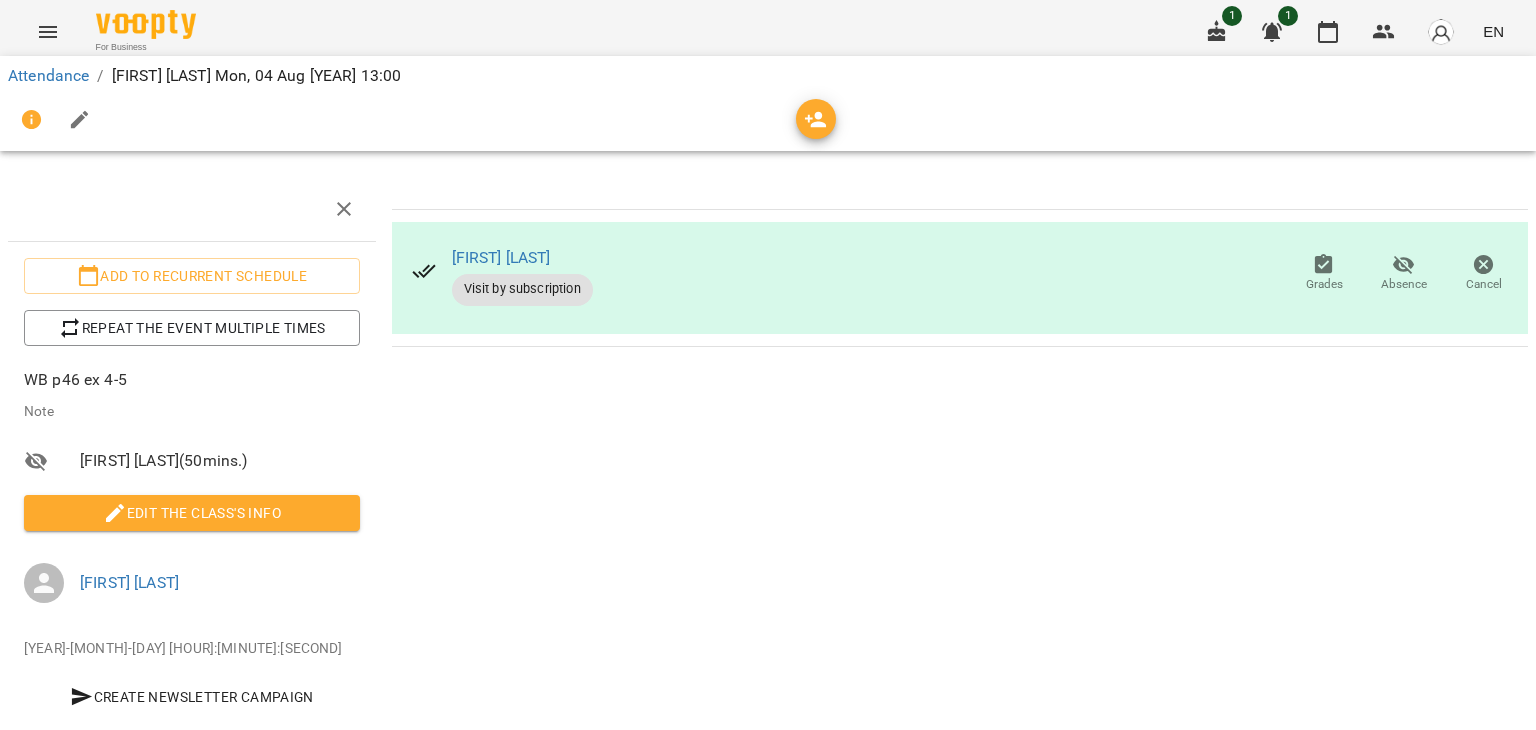 click on "Edit the class's Info" at bounding box center (192, 513) 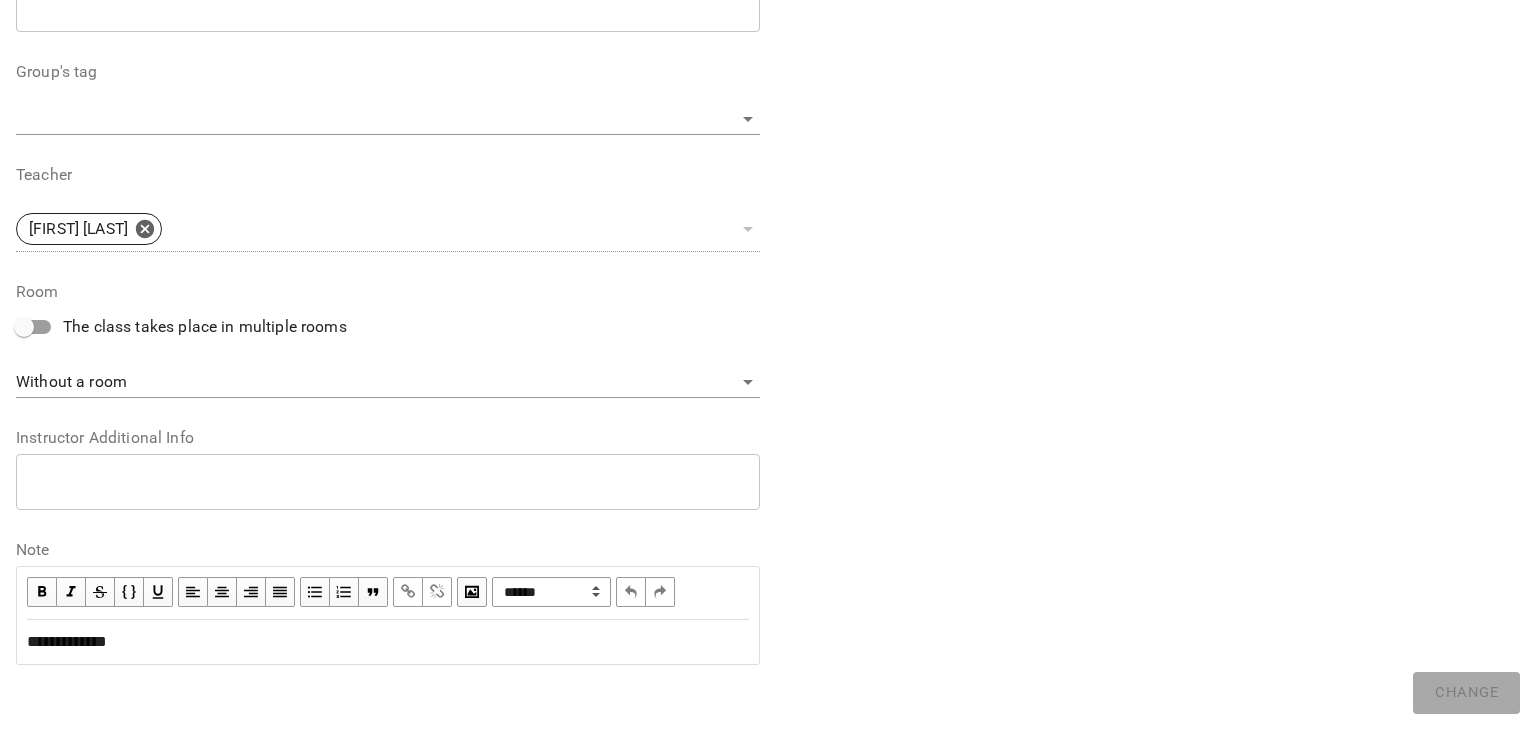scroll, scrollTop: 600, scrollLeft: 0, axis: vertical 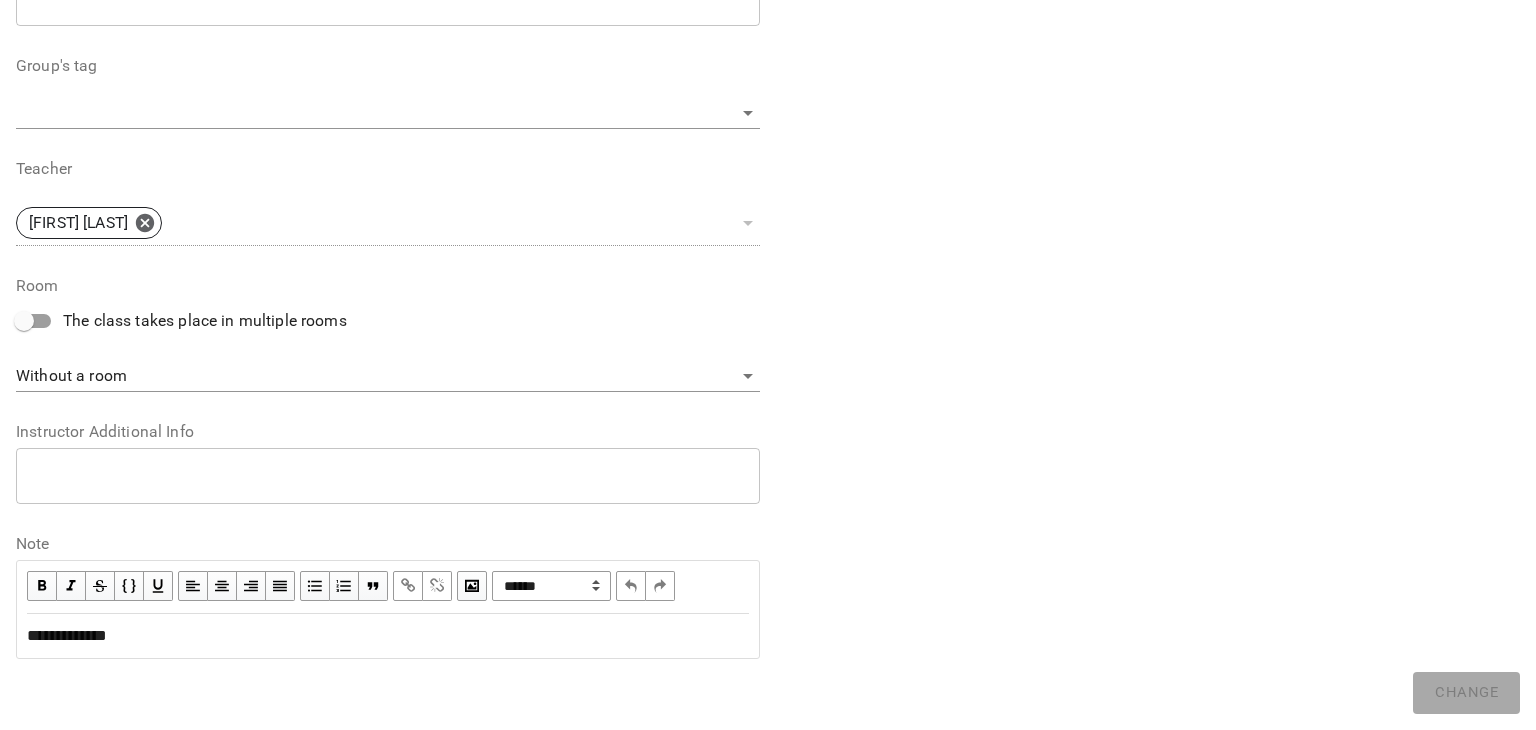 click on "**********" at bounding box center [388, 636] 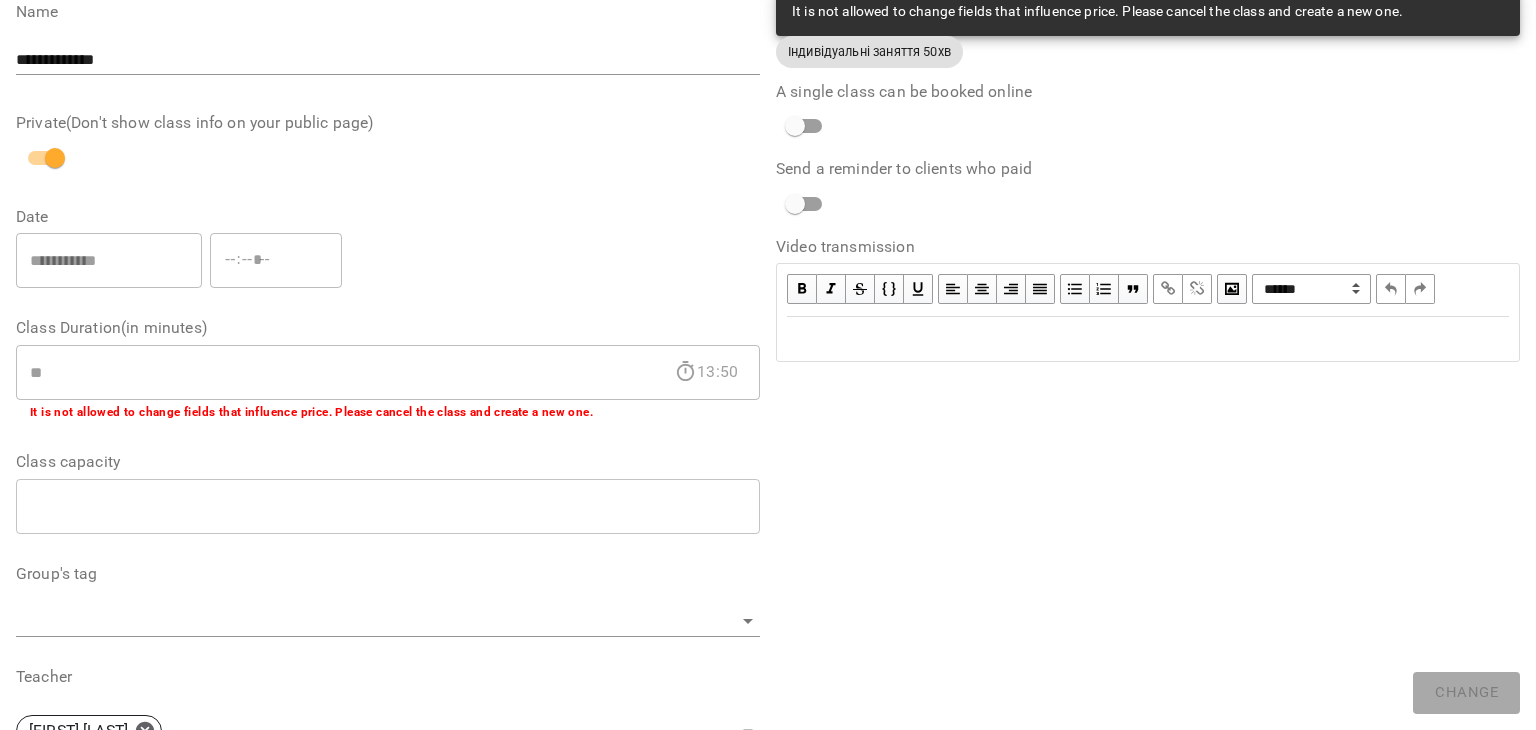 scroll, scrollTop: 0, scrollLeft: 0, axis: both 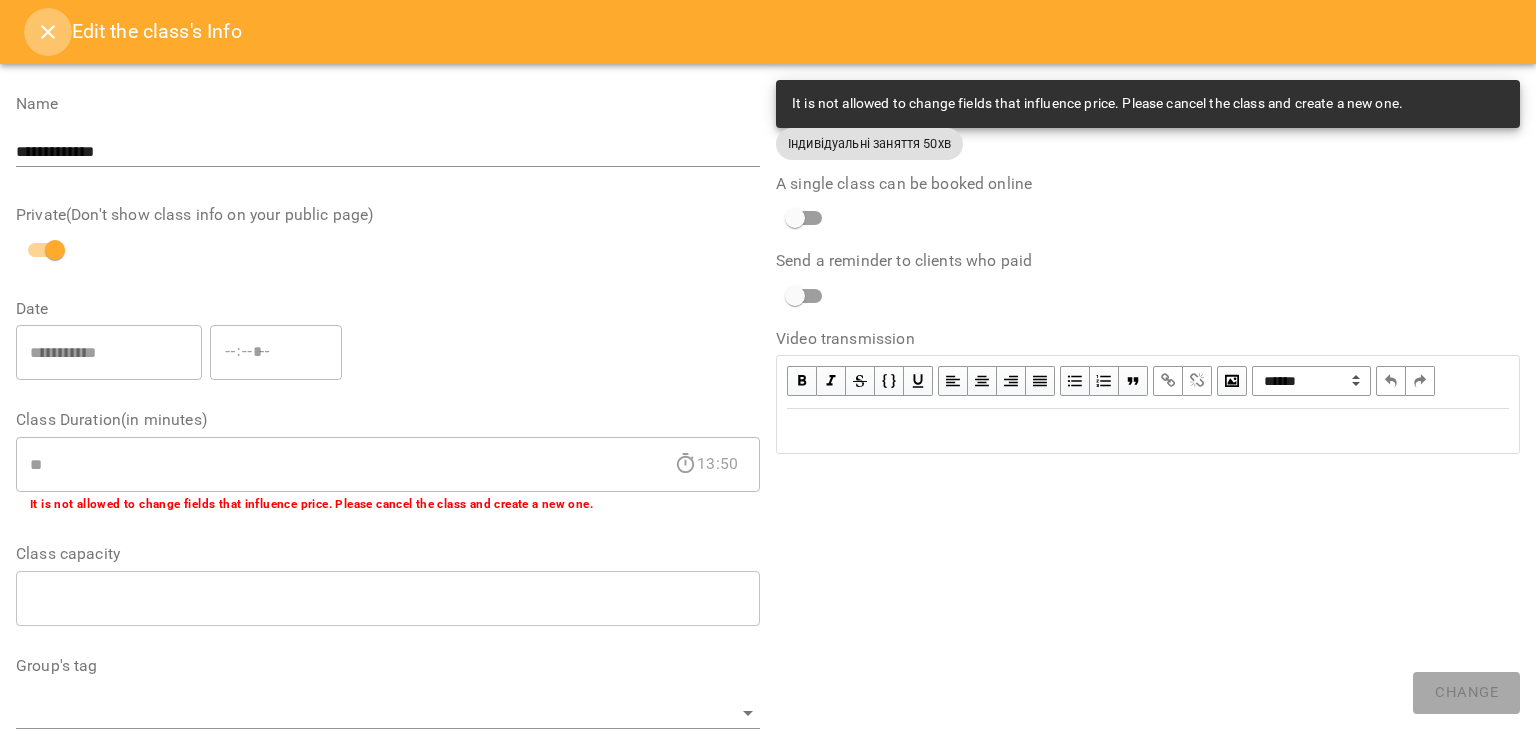 click 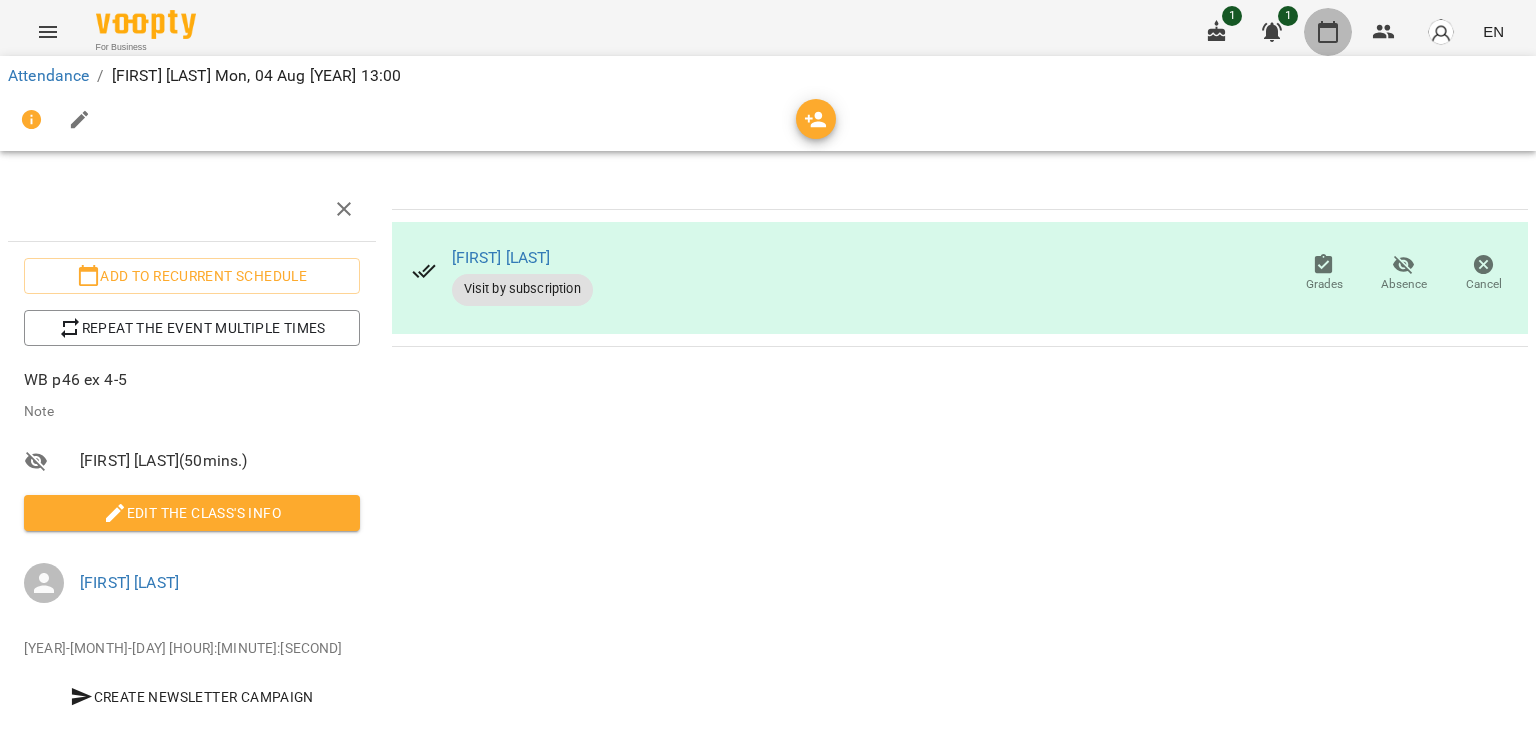 click 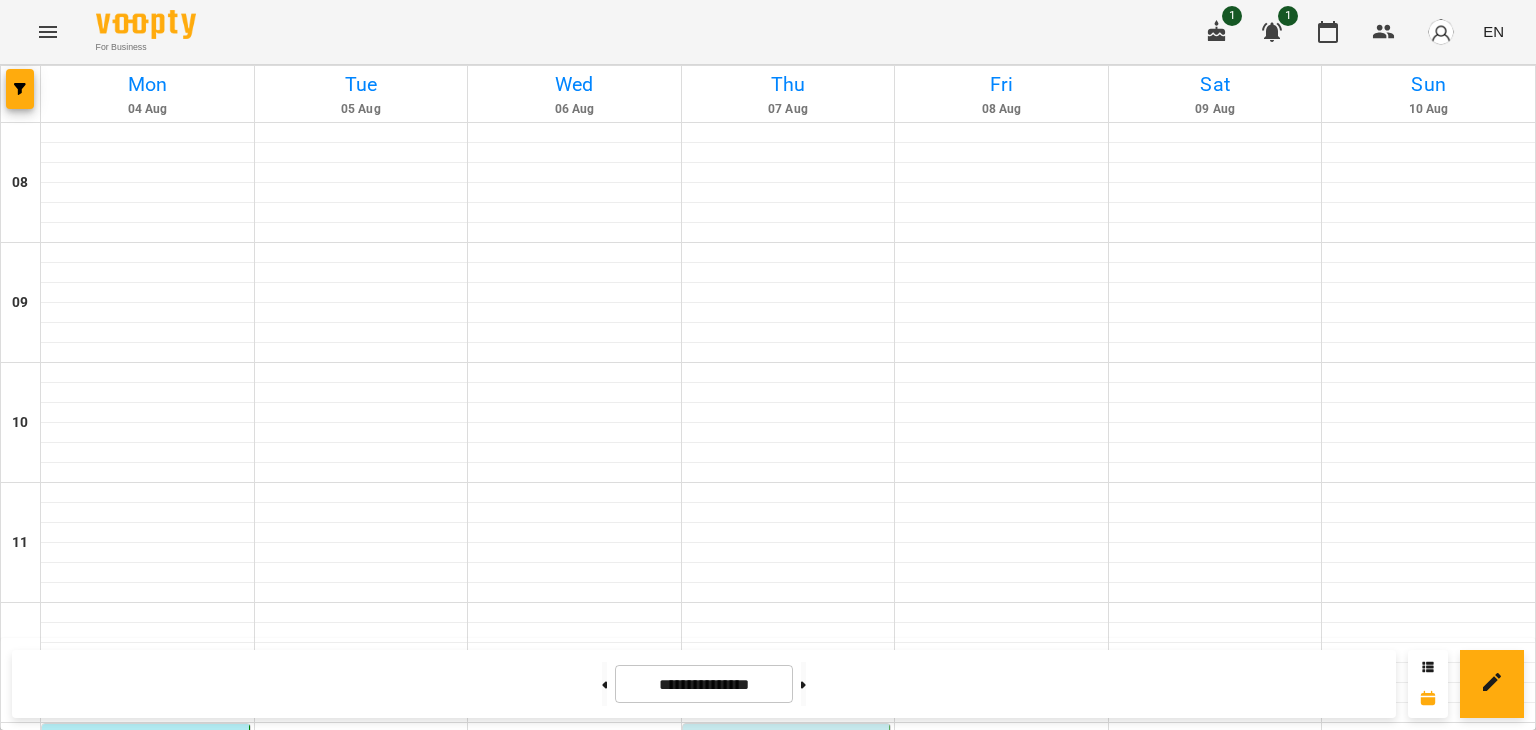 scroll, scrollTop: 500, scrollLeft: 0, axis: vertical 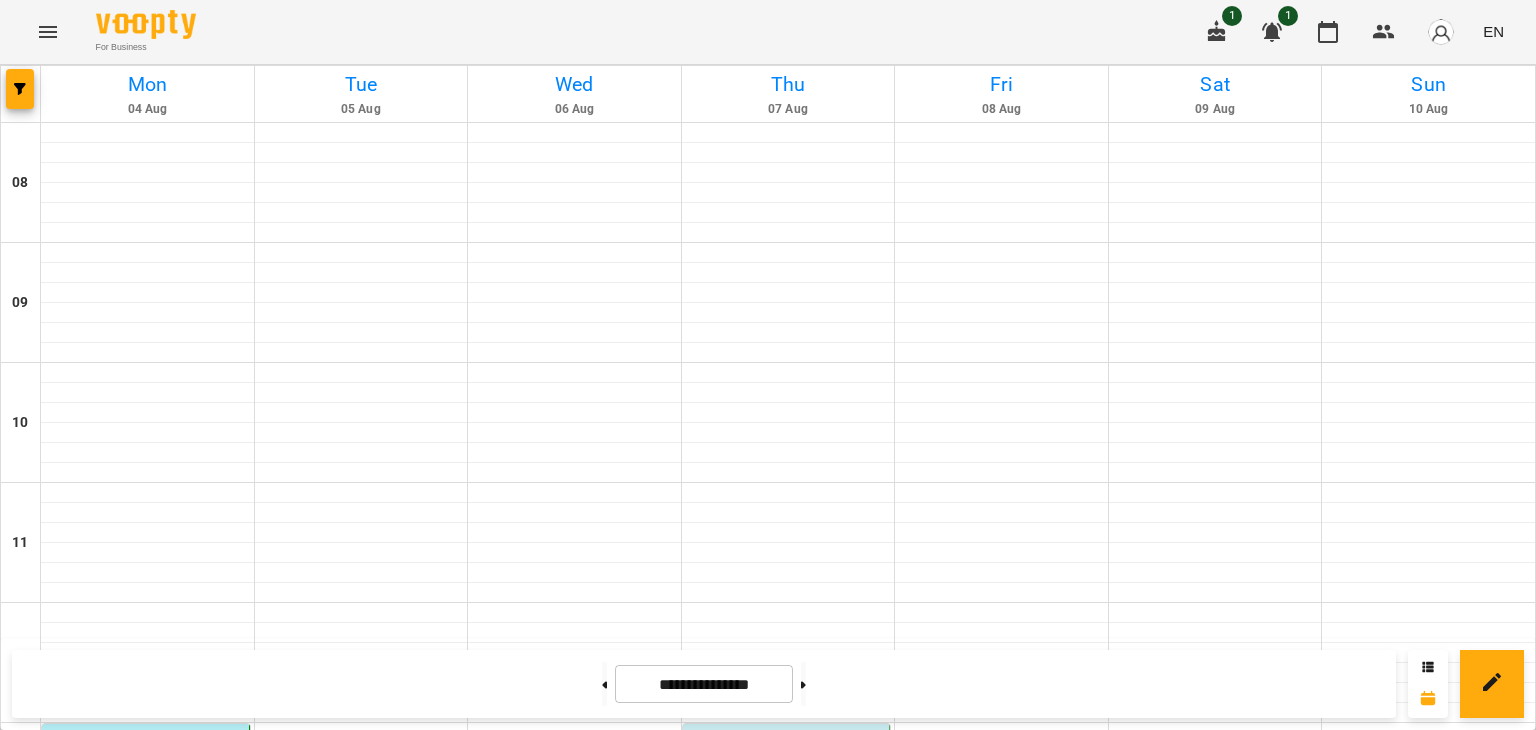 click on "[FIRST] [LAST]" at bounding box center [222, 991] 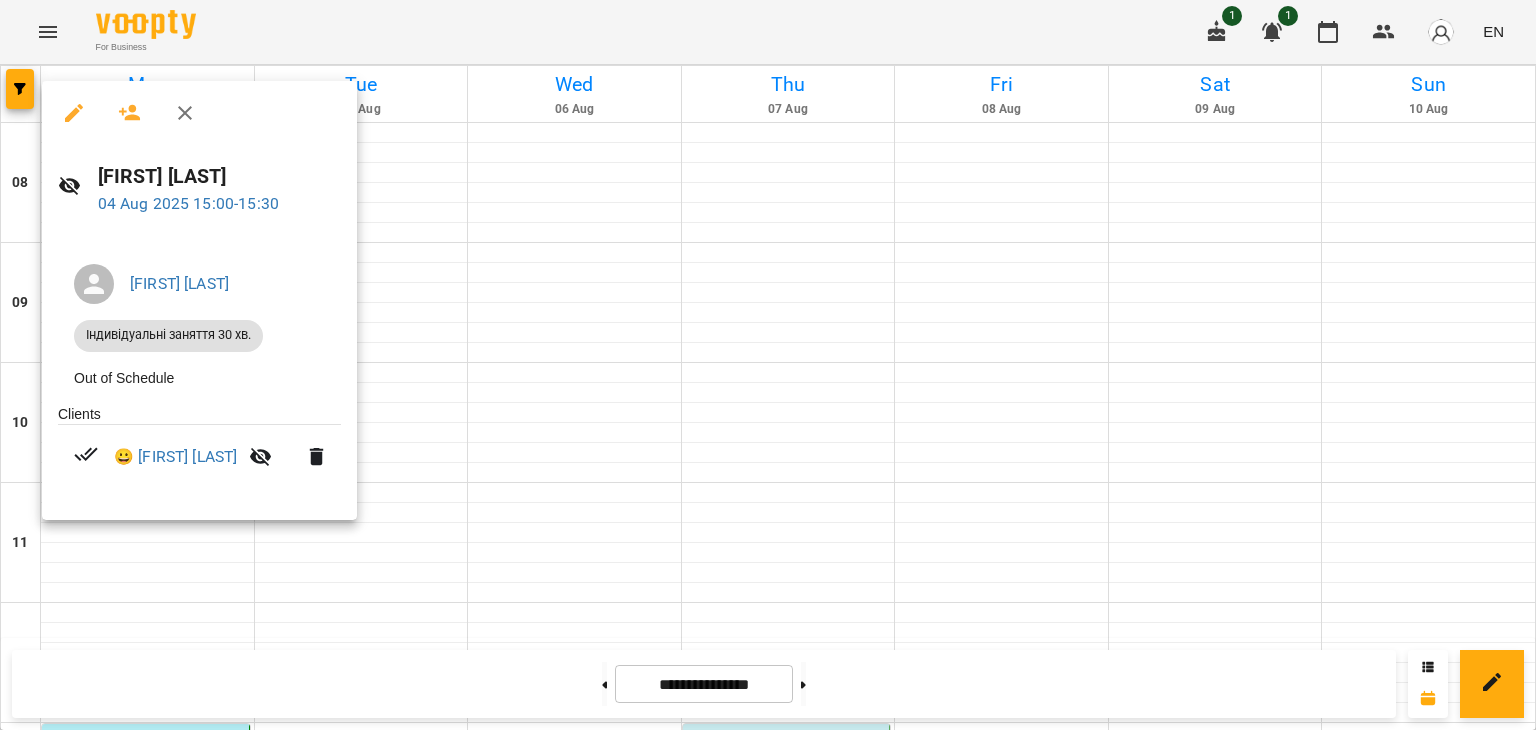 click 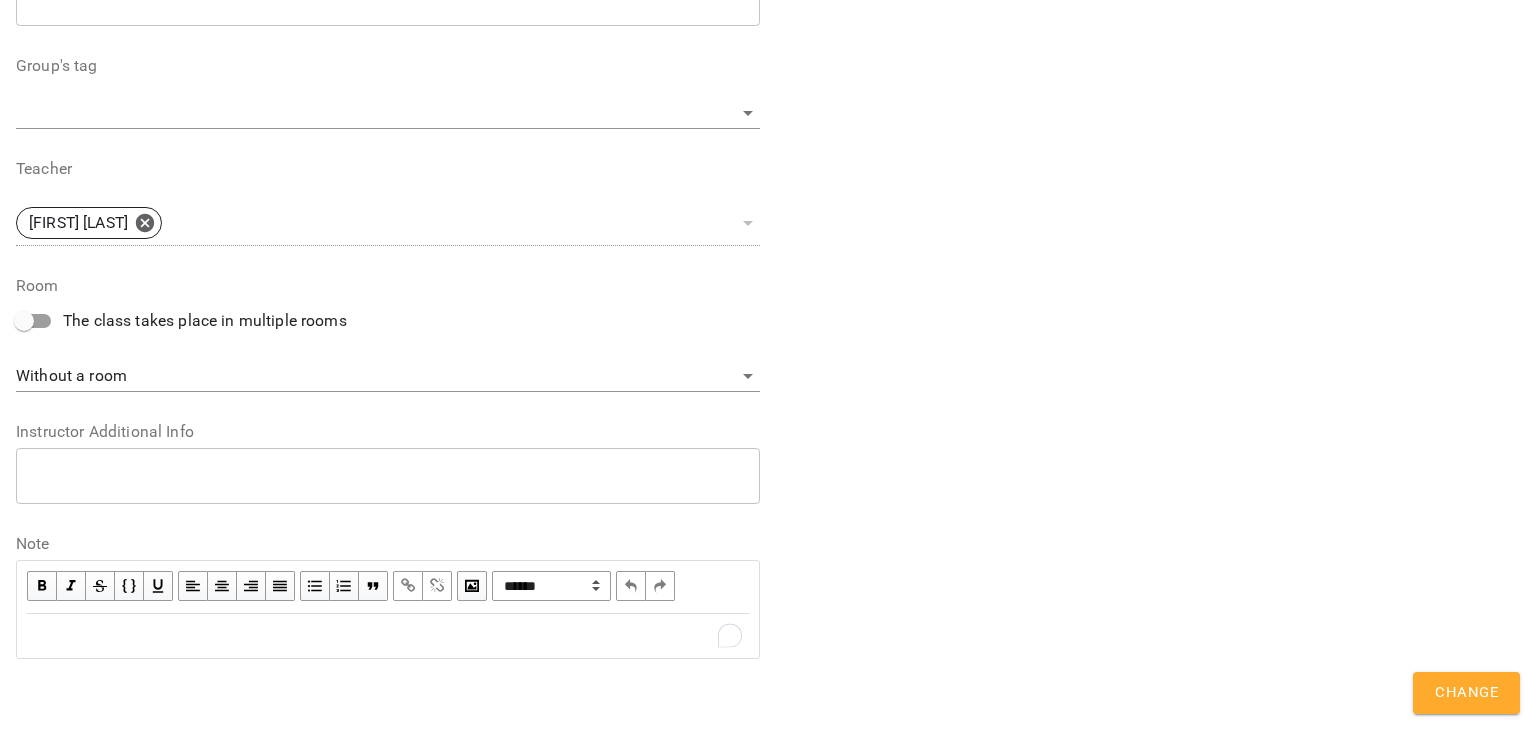 click at bounding box center [388, 636] 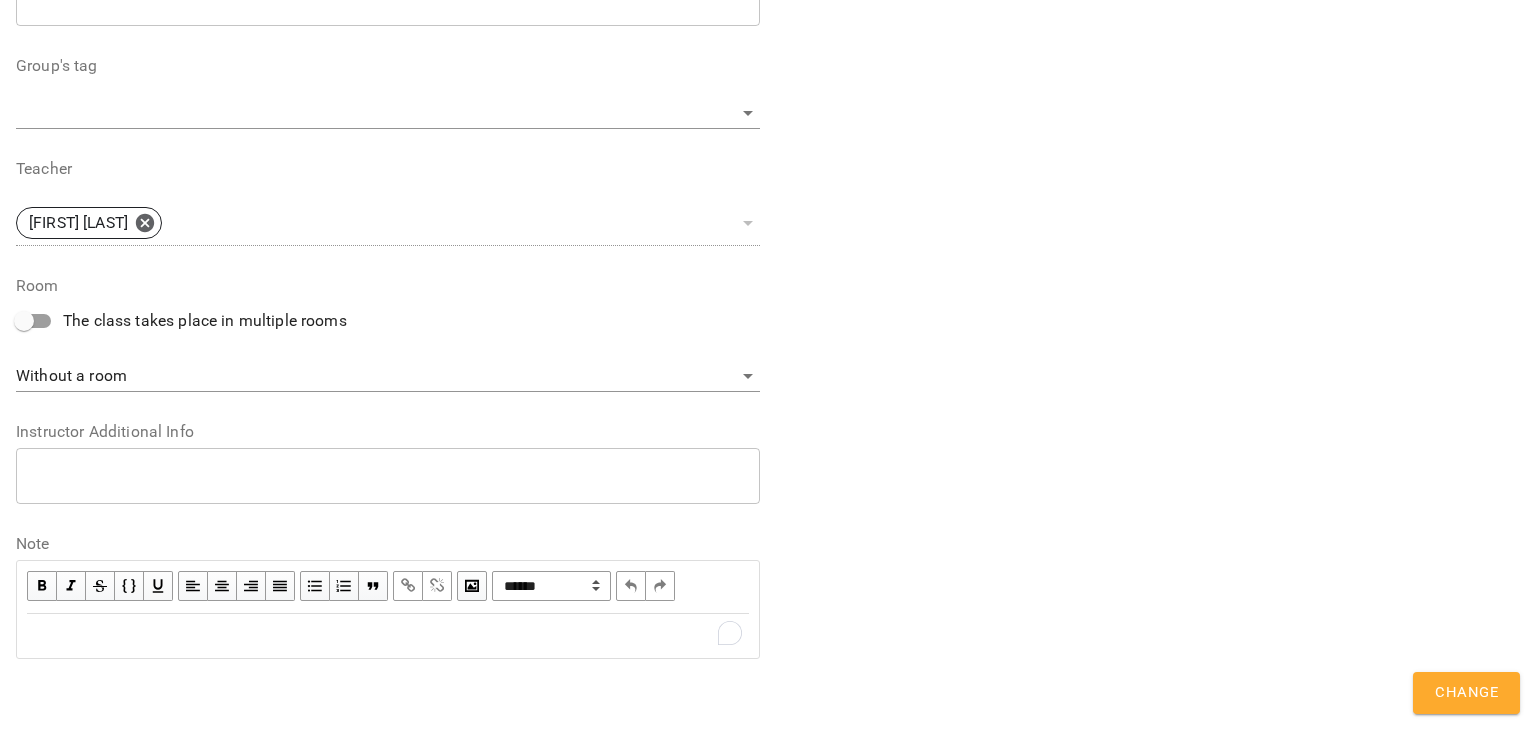 scroll, scrollTop: 683, scrollLeft: 0, axis: vertical 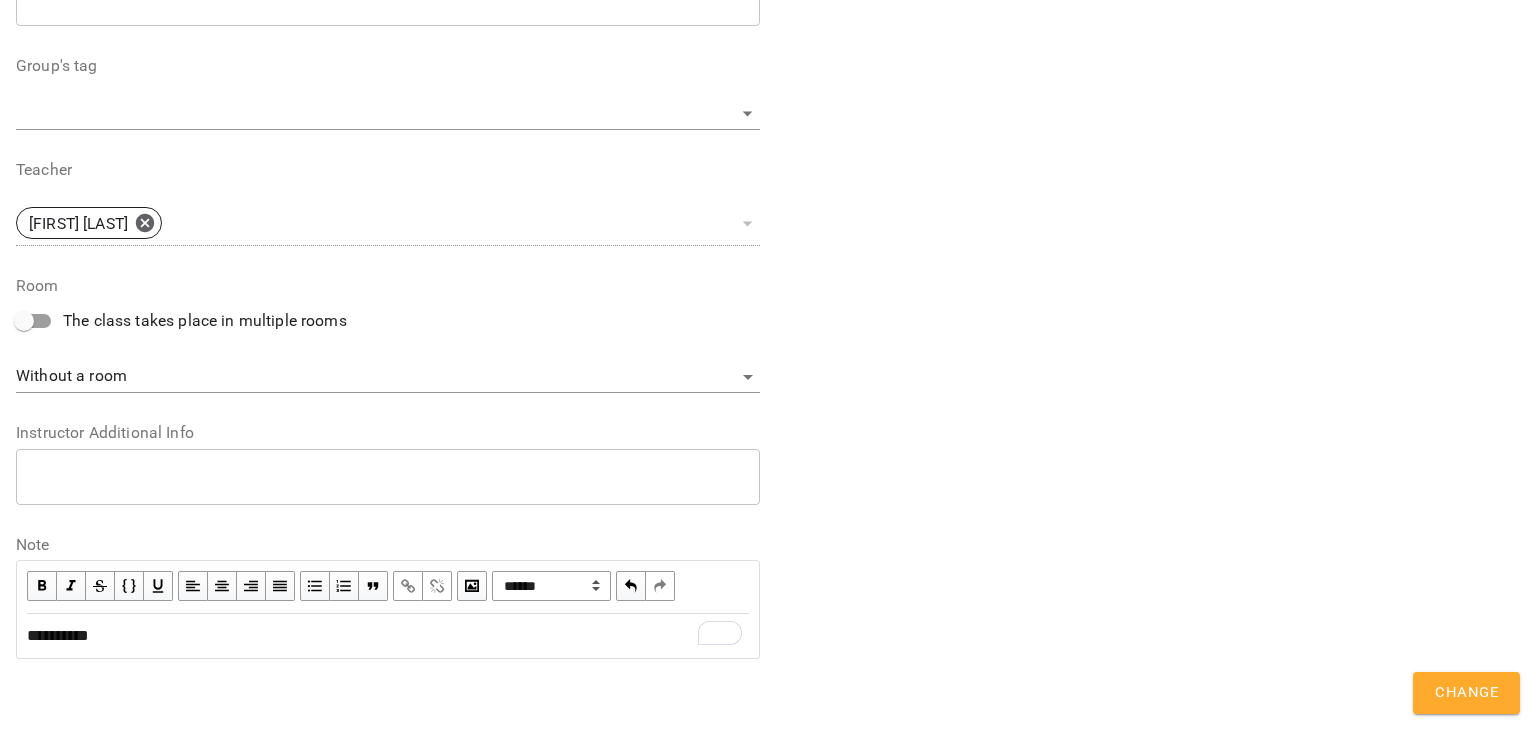 click on "Change" at bounding box center [1466, 693] 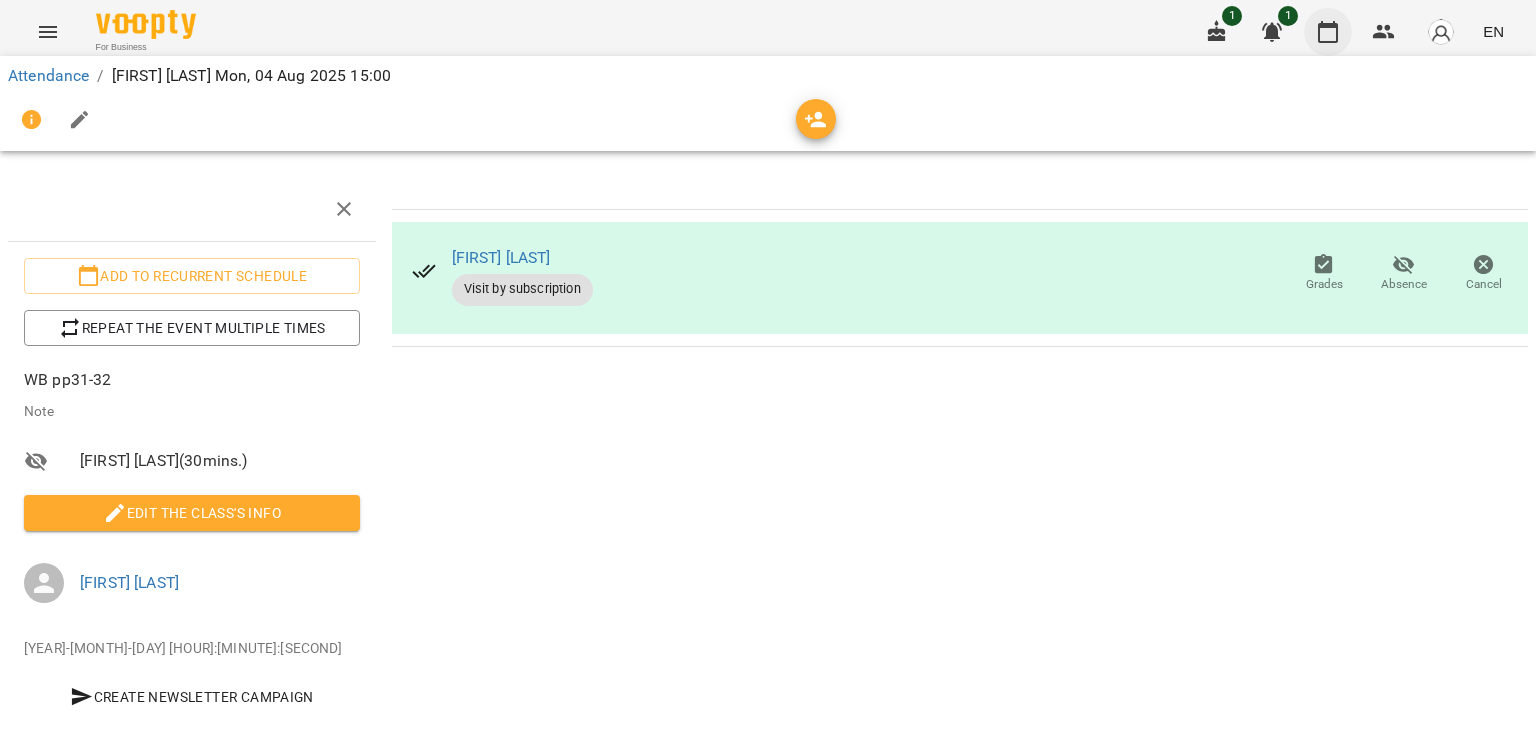 click 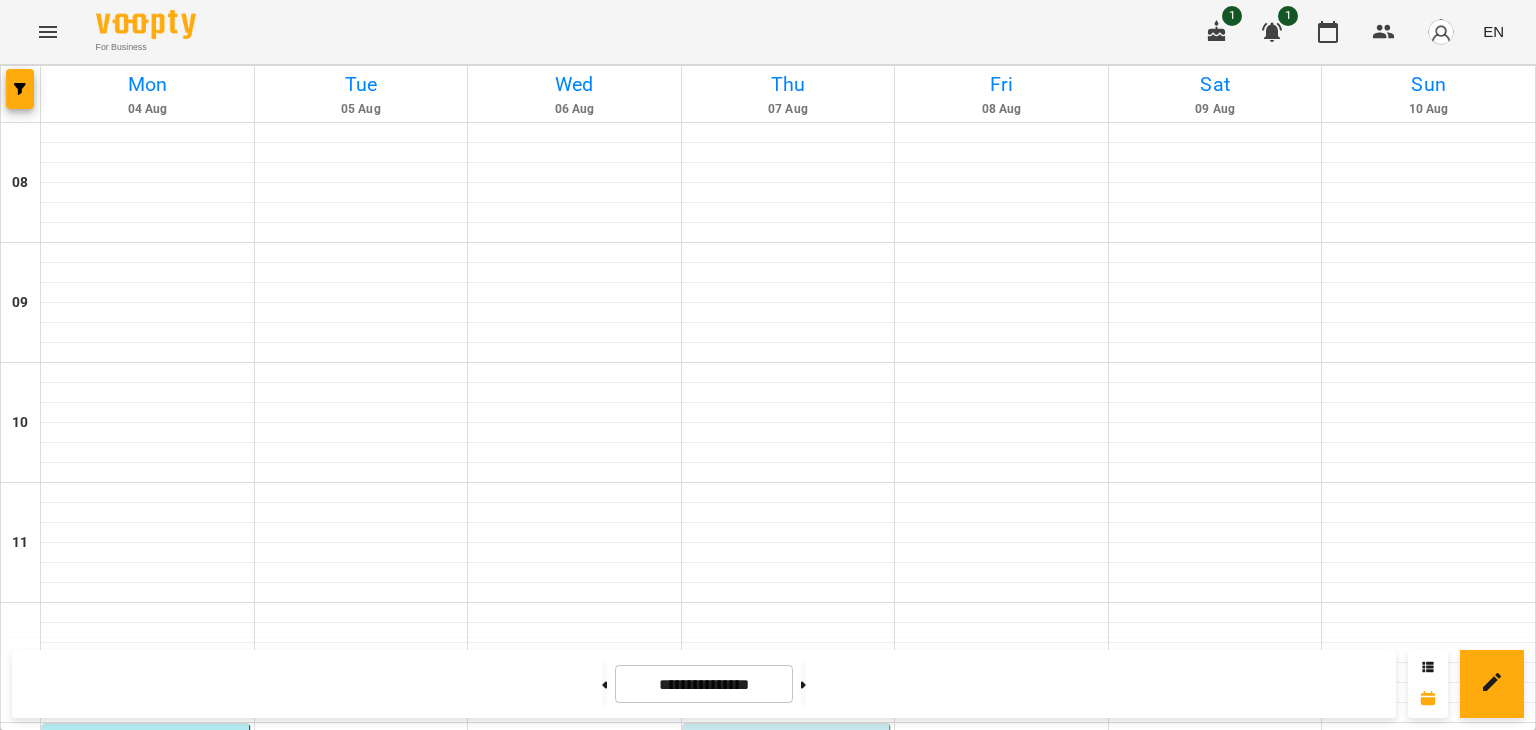 scroll, scrollTop: 800, scrollLeft: 0, axis: vertical 